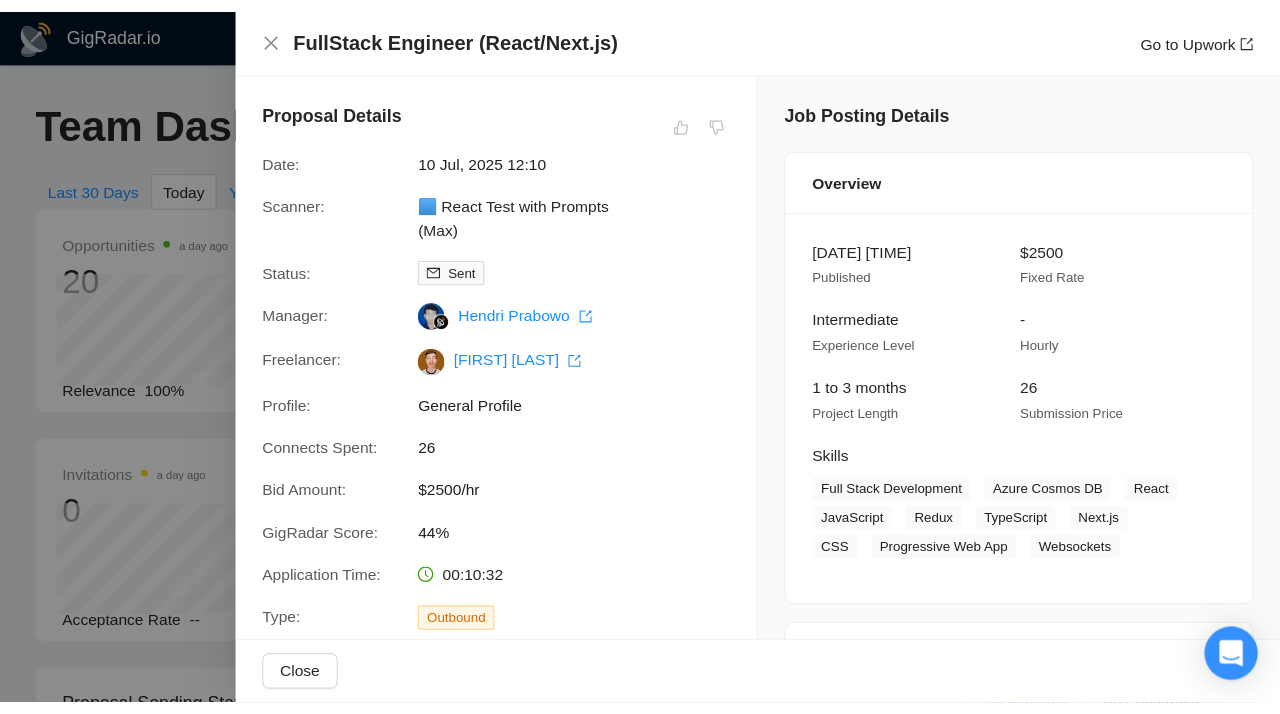 scroll, scrollTop: 755, scrollLeft: 0, axis: vertical 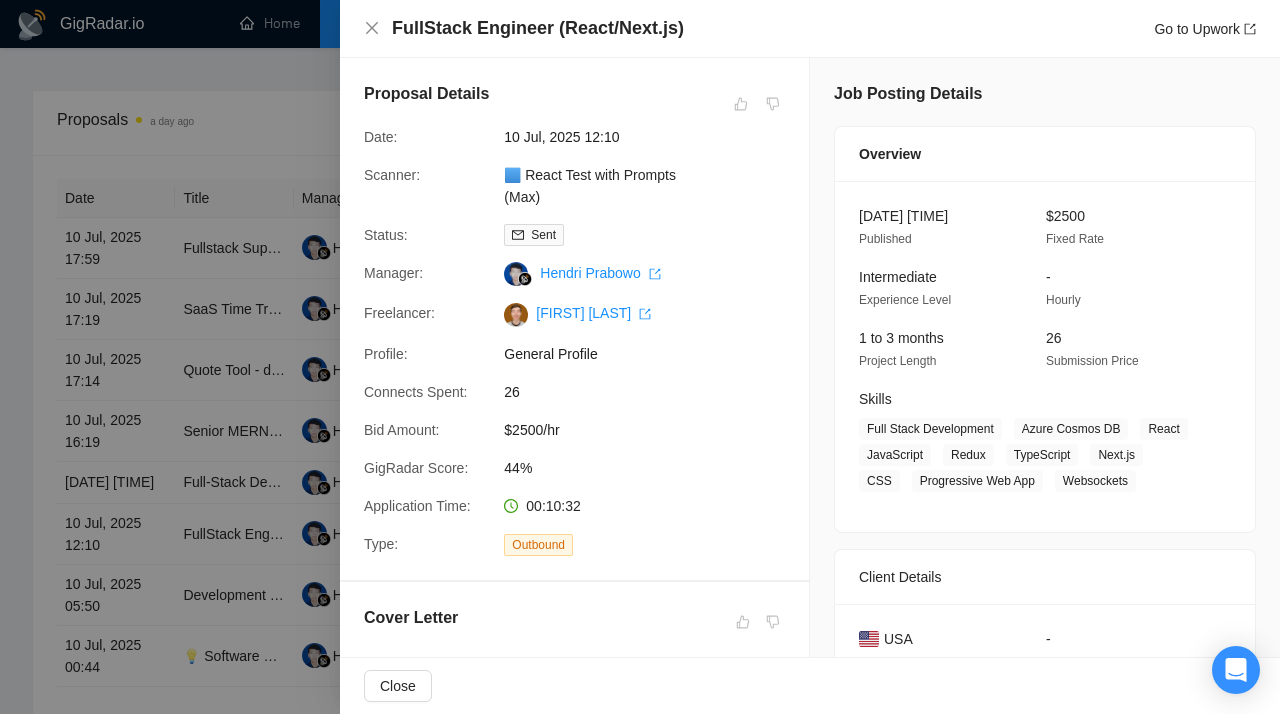 click at bounding box center (640, 357) 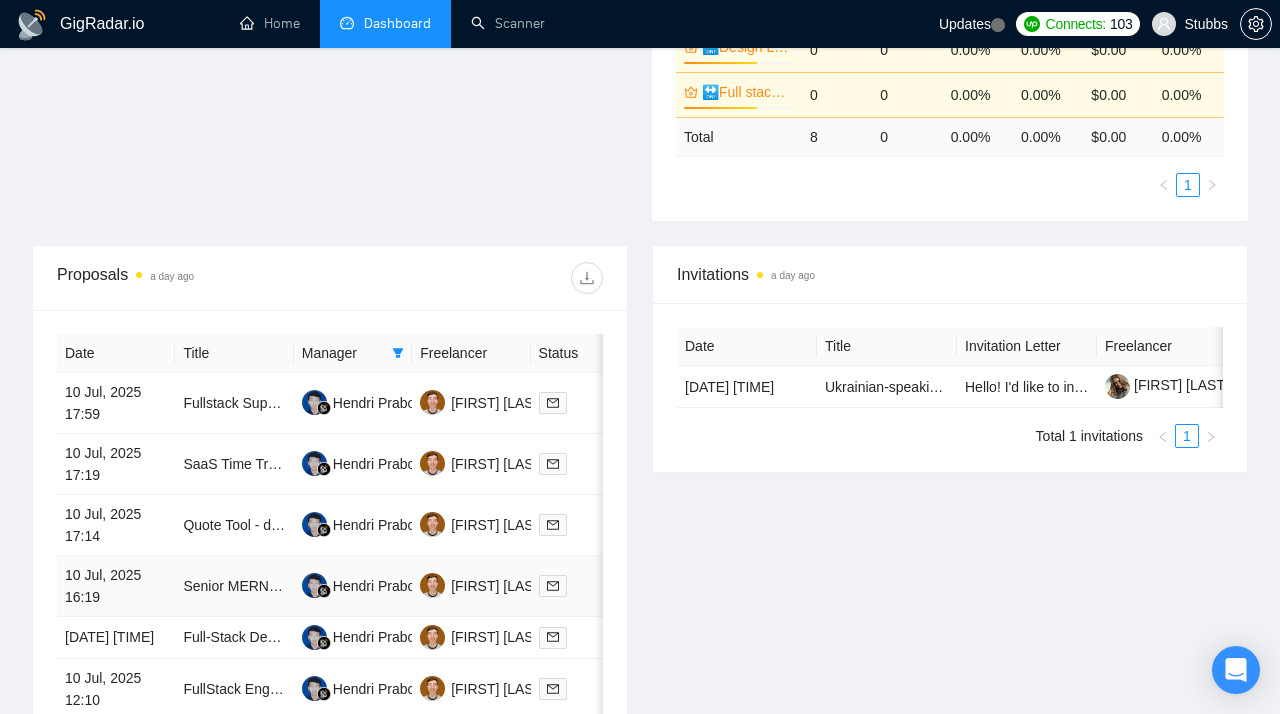 scroll, scrollTop: 0, scrollLeft: 0, axis: both 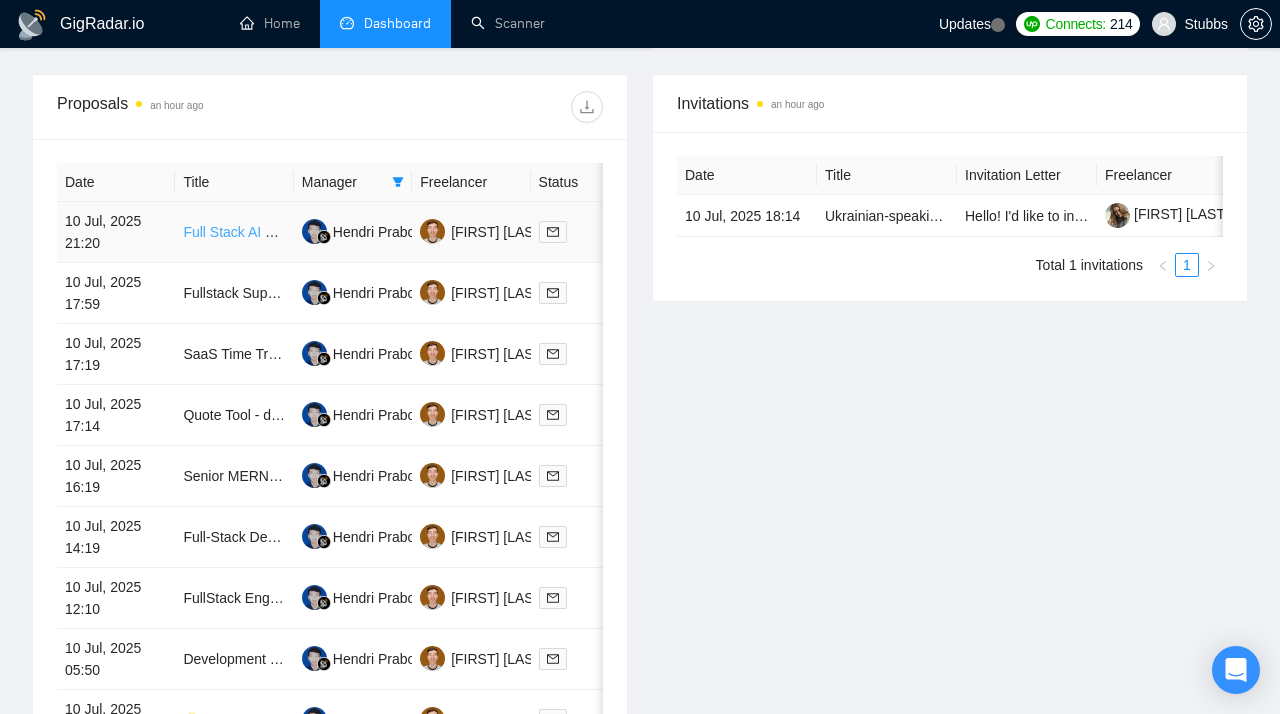 click on "Full Stack AI Developer (Code Review, Bug Fixing & Solution Delivery)" at bounding box center (401, 232) 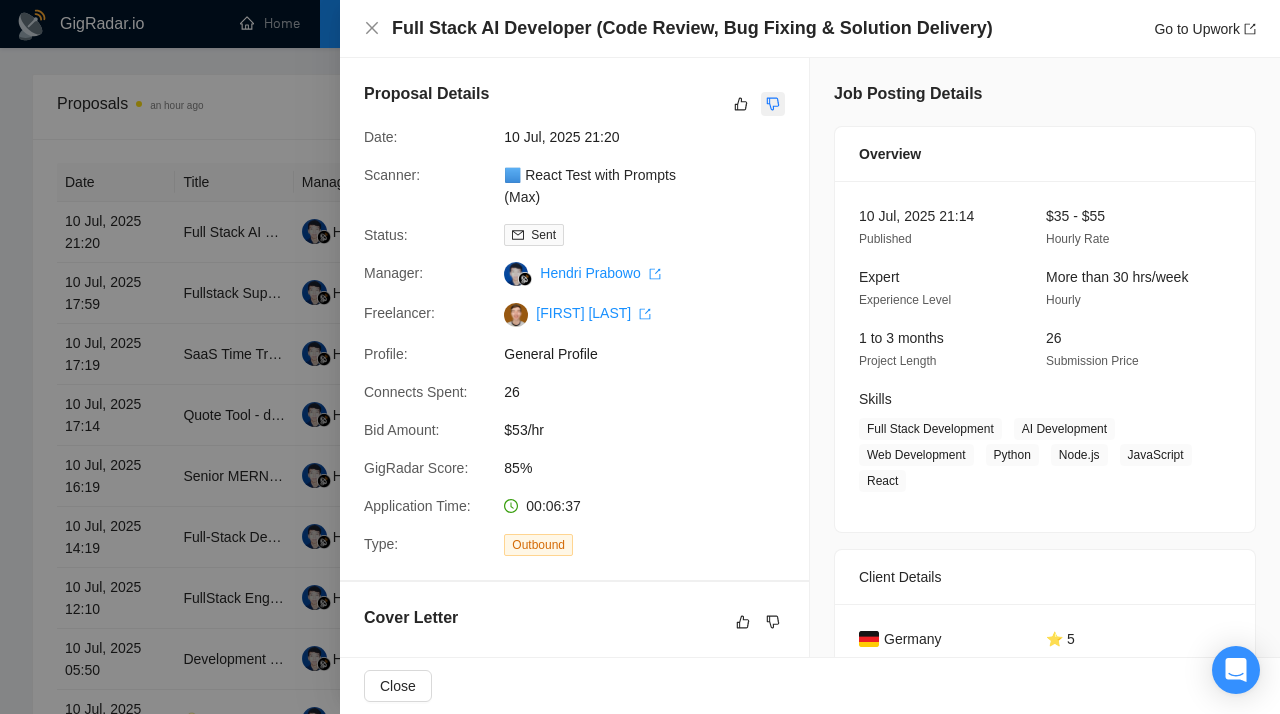 click at bounding box center (773, 104) 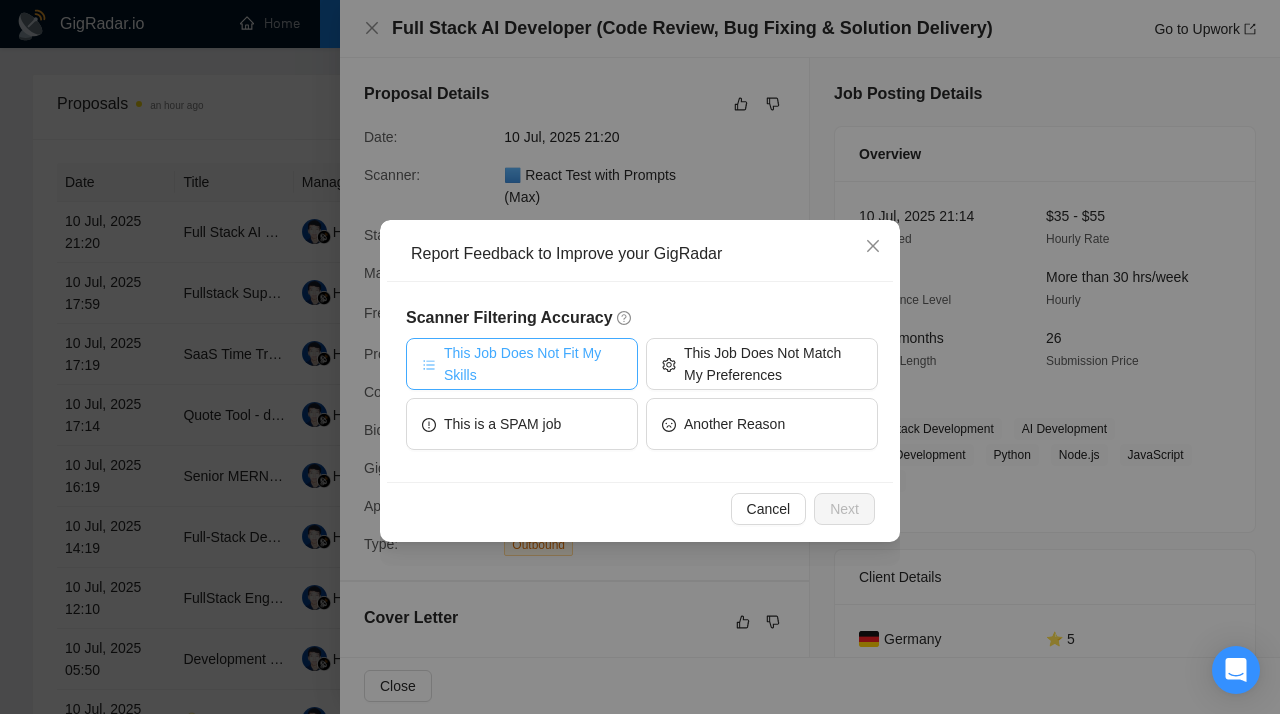click on "This Job Does Not Fit My Skills" at bounding box center [533, 364] 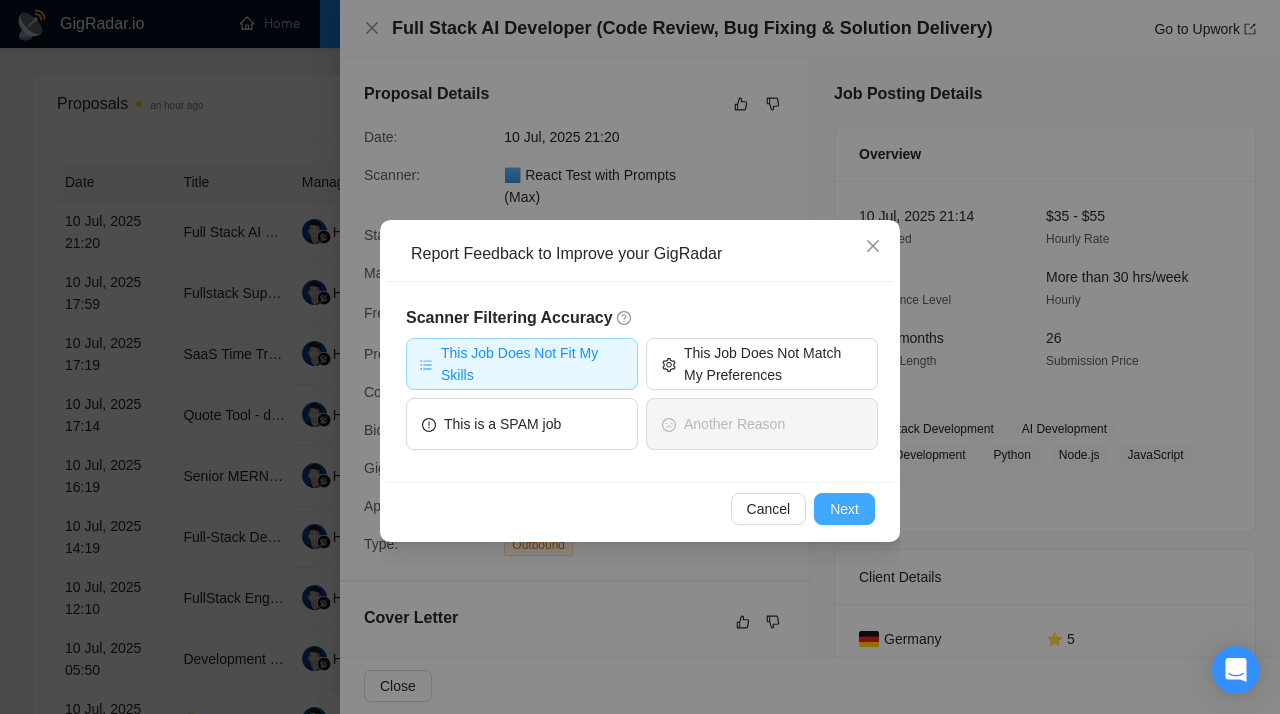 click on "Next" at bounding box center [844, 509] 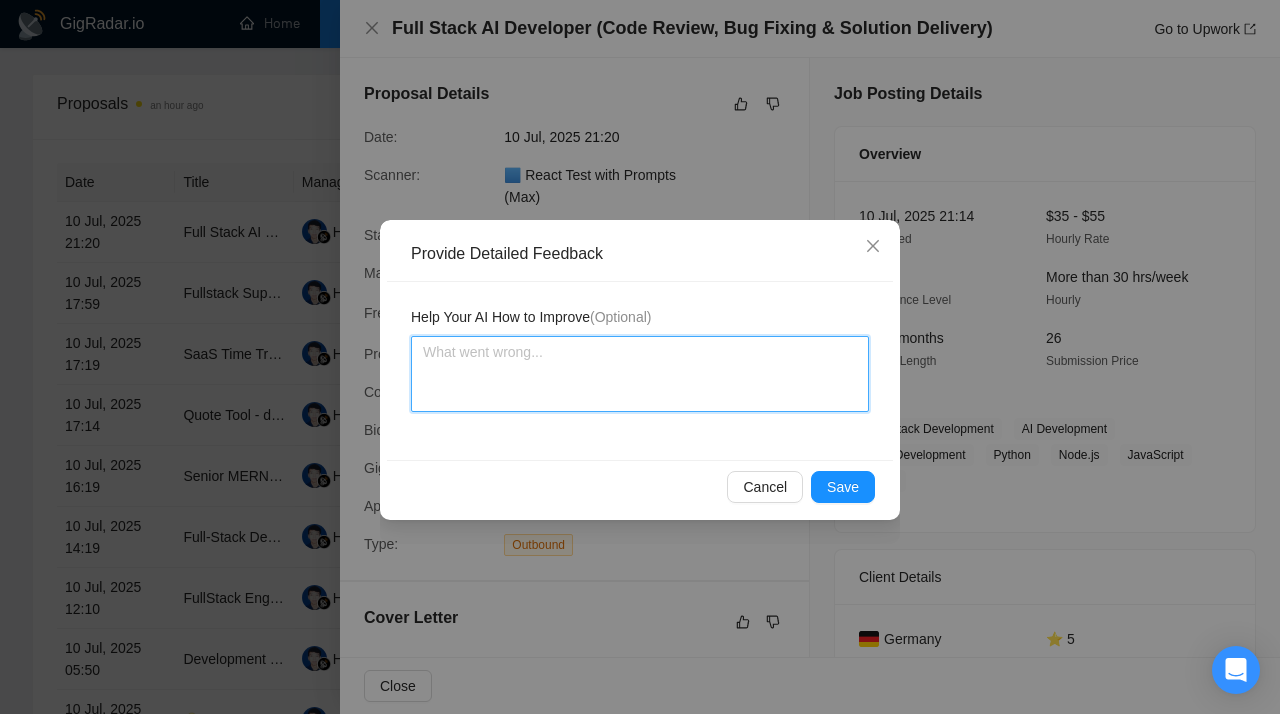 click at bounding box center (640, 374) 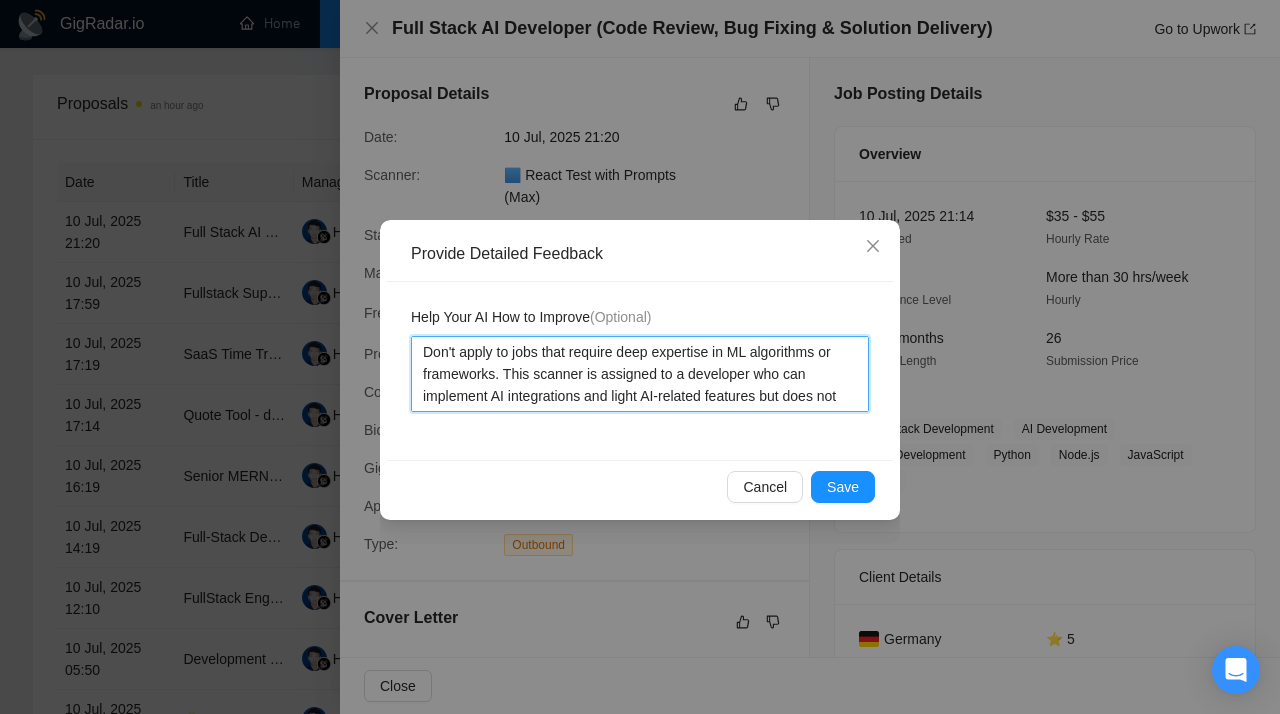 type 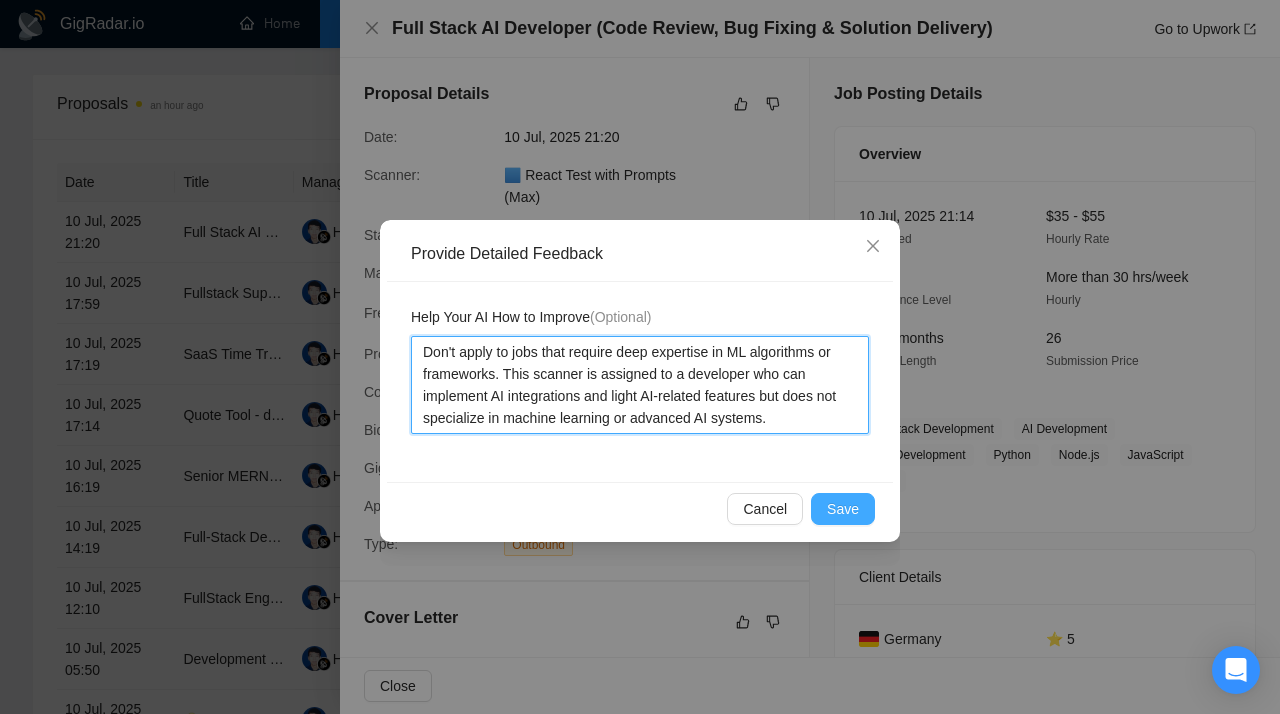 type on "Don't apply to jobs that require deep expertise in ML algorithms or frameworks. This scanner is assigned to a developer who can implement AI integrations and light AI-related features but does not specialize in machine learning or advanced AI systems." 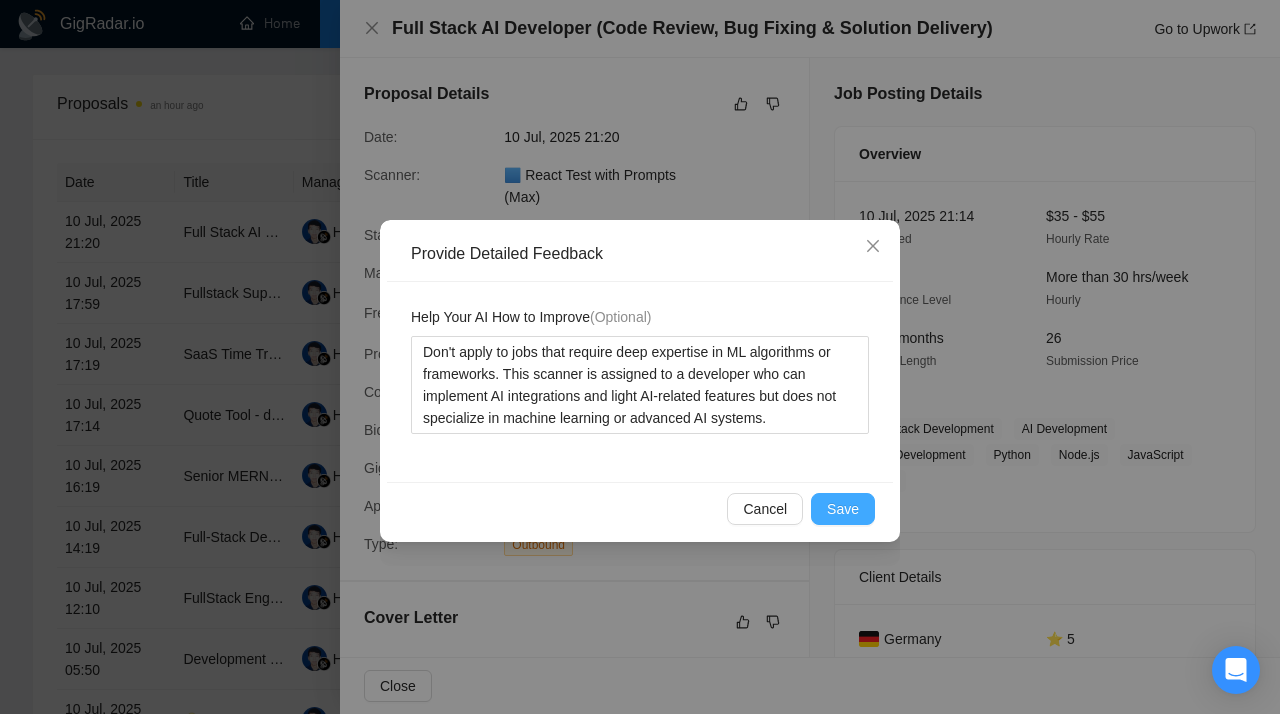 click on "Save" at bounding box center (843, 509) 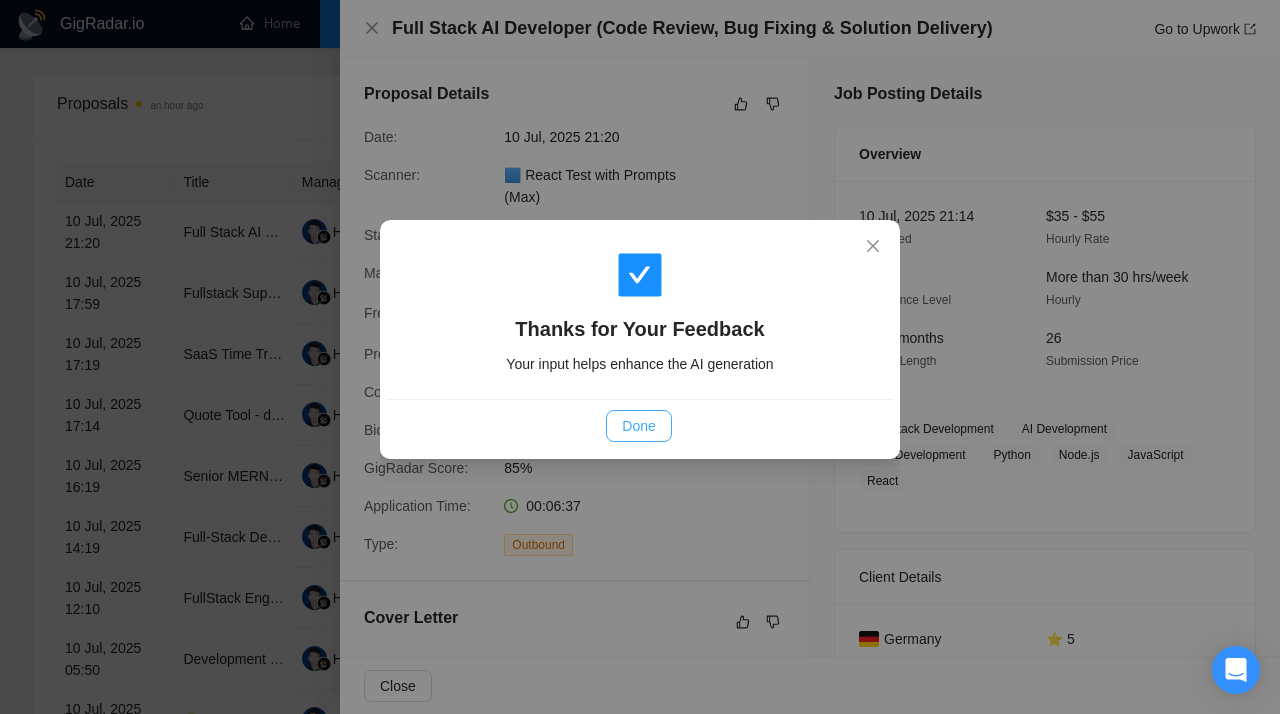 click on "Done" at bounding box center (638, 426) 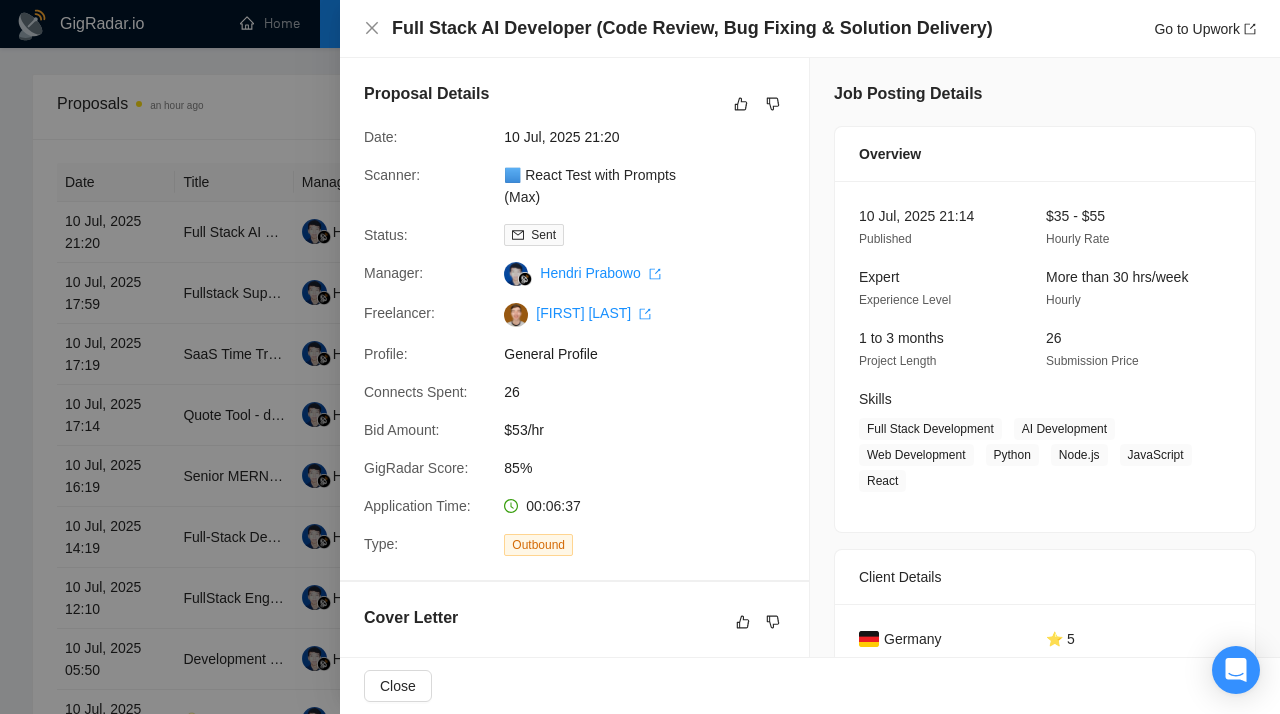 click at bounding box center [640, 357] 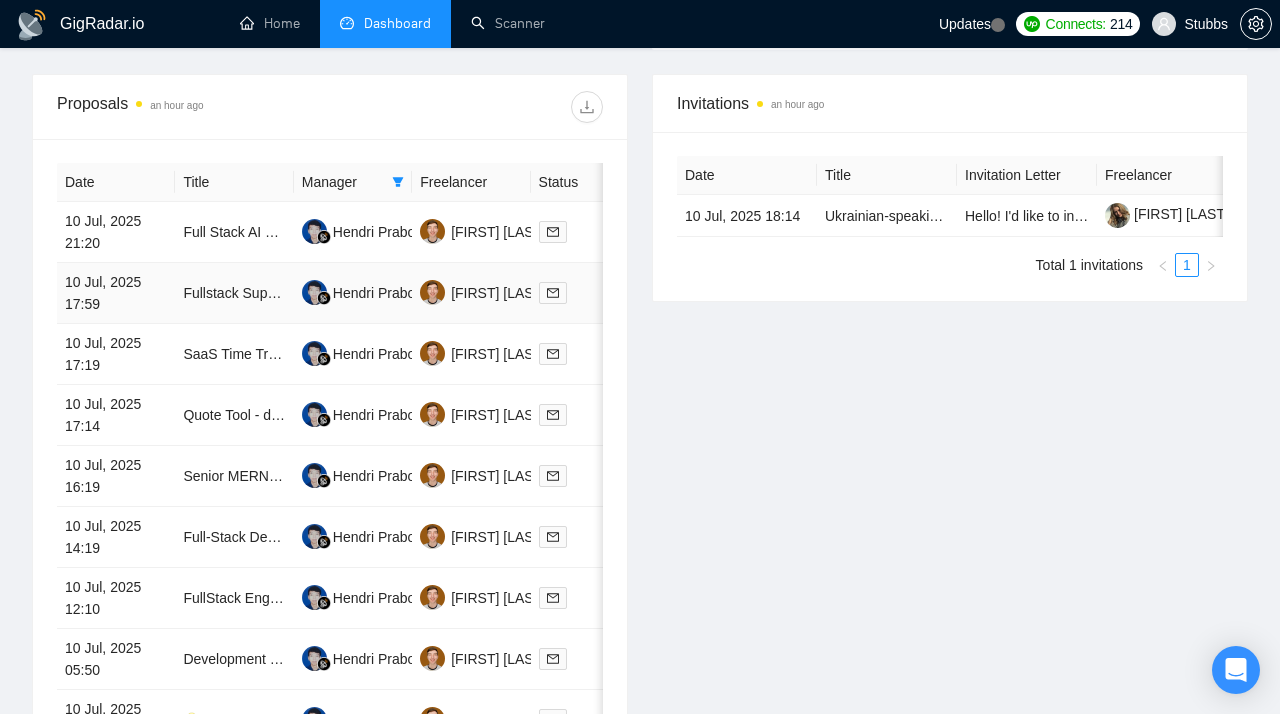 click on "Fullstack Support Engineer  | MERN Stack" at bounding box center (234, 293) 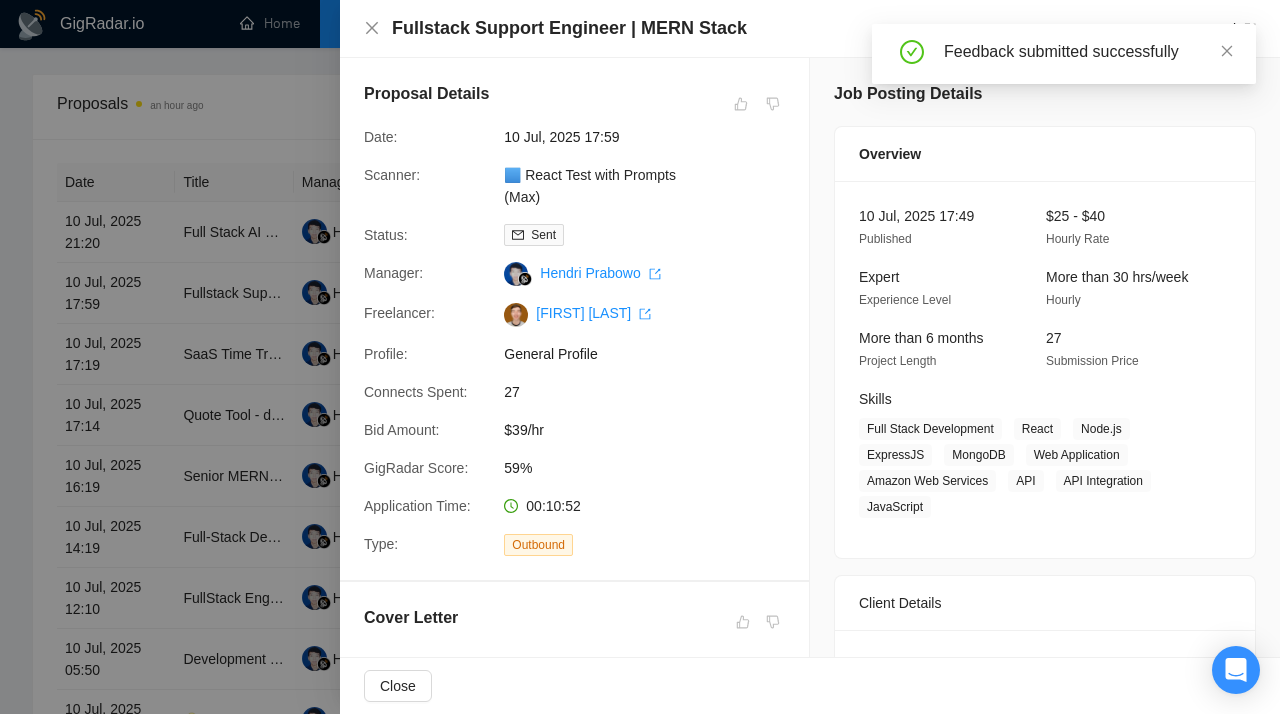 click at bounding box center [640, 357] 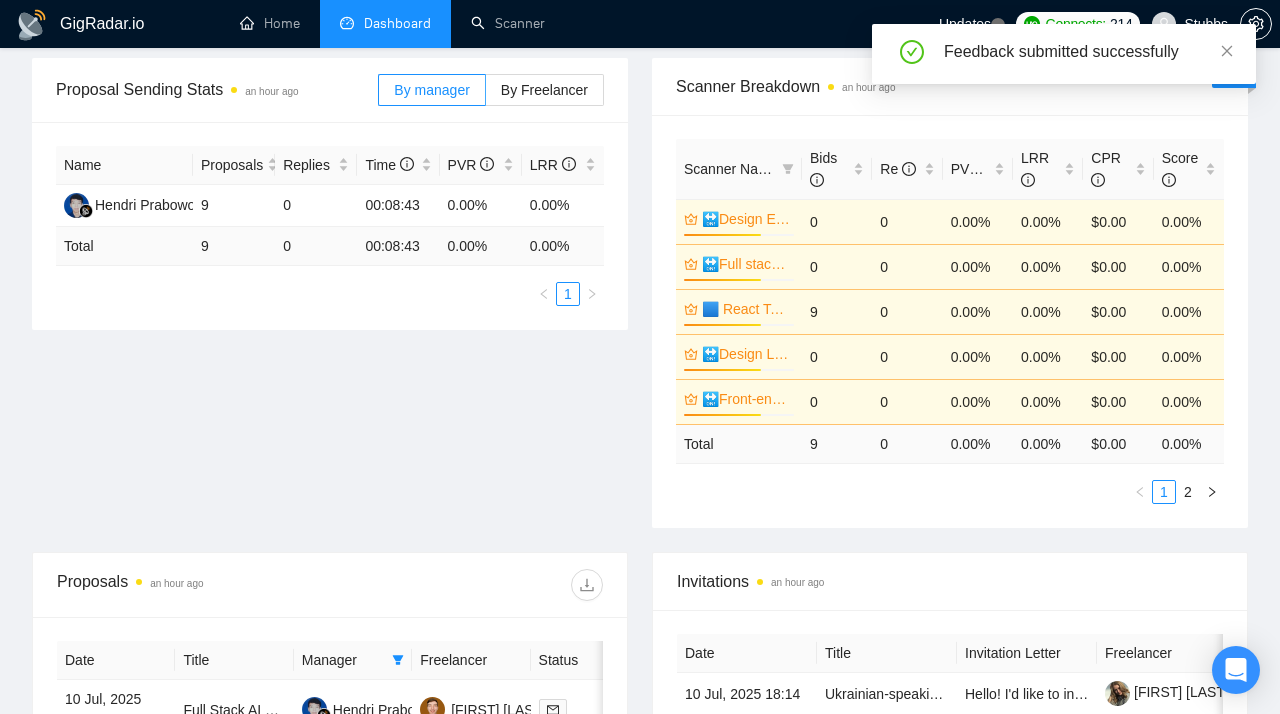 scroll, scrollTop: 0, scrollLeft: 0, axis: both 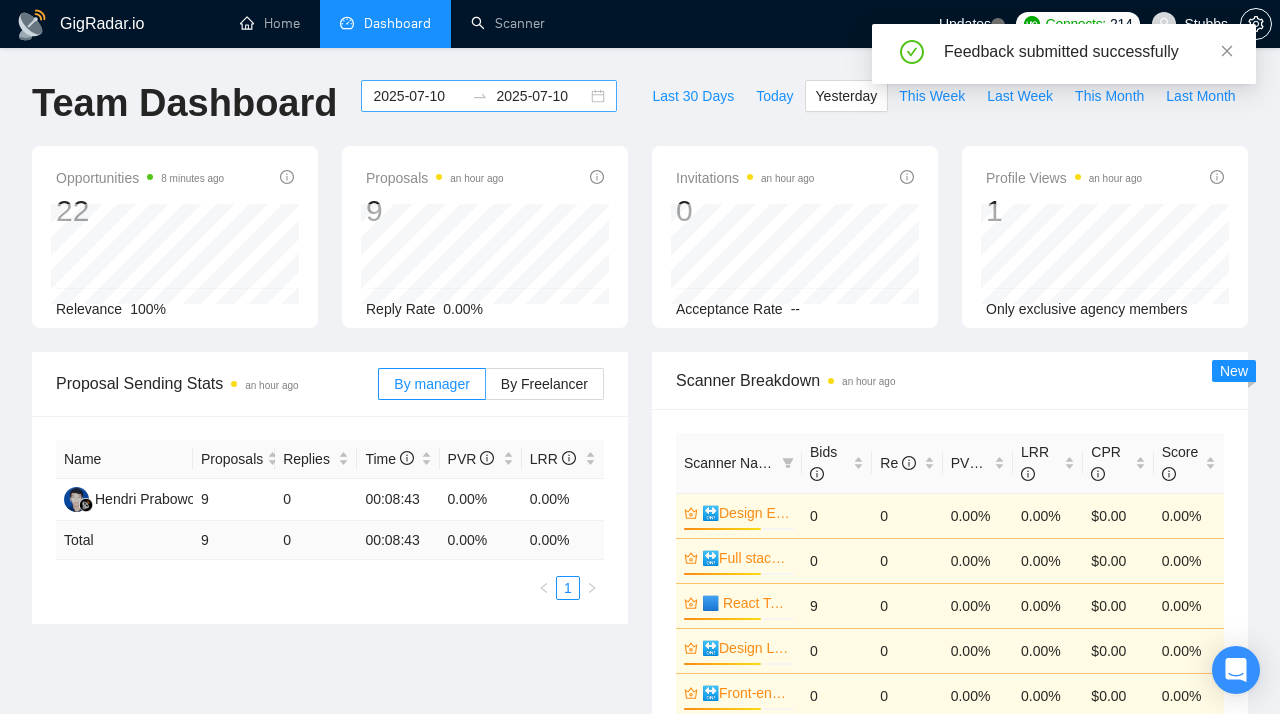 click on "2025-07-10 2025-07-10" at bounding box center (489, 96) 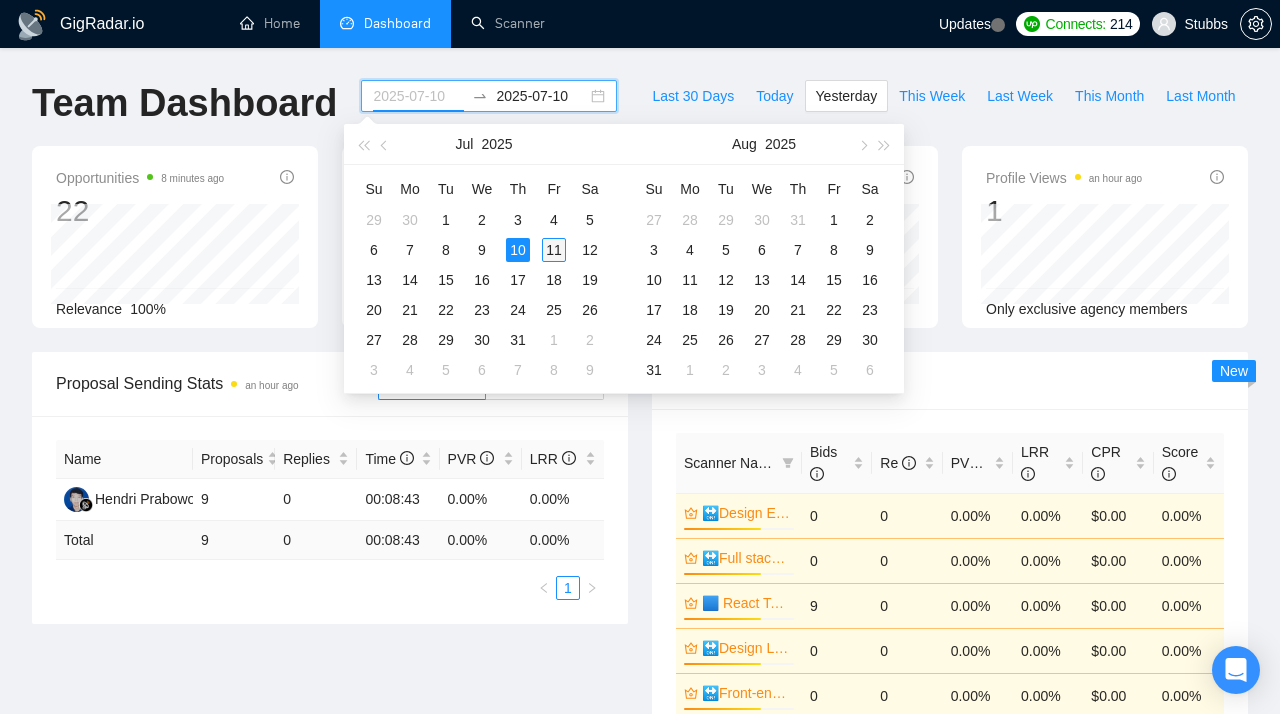 type on "2025-07-11" 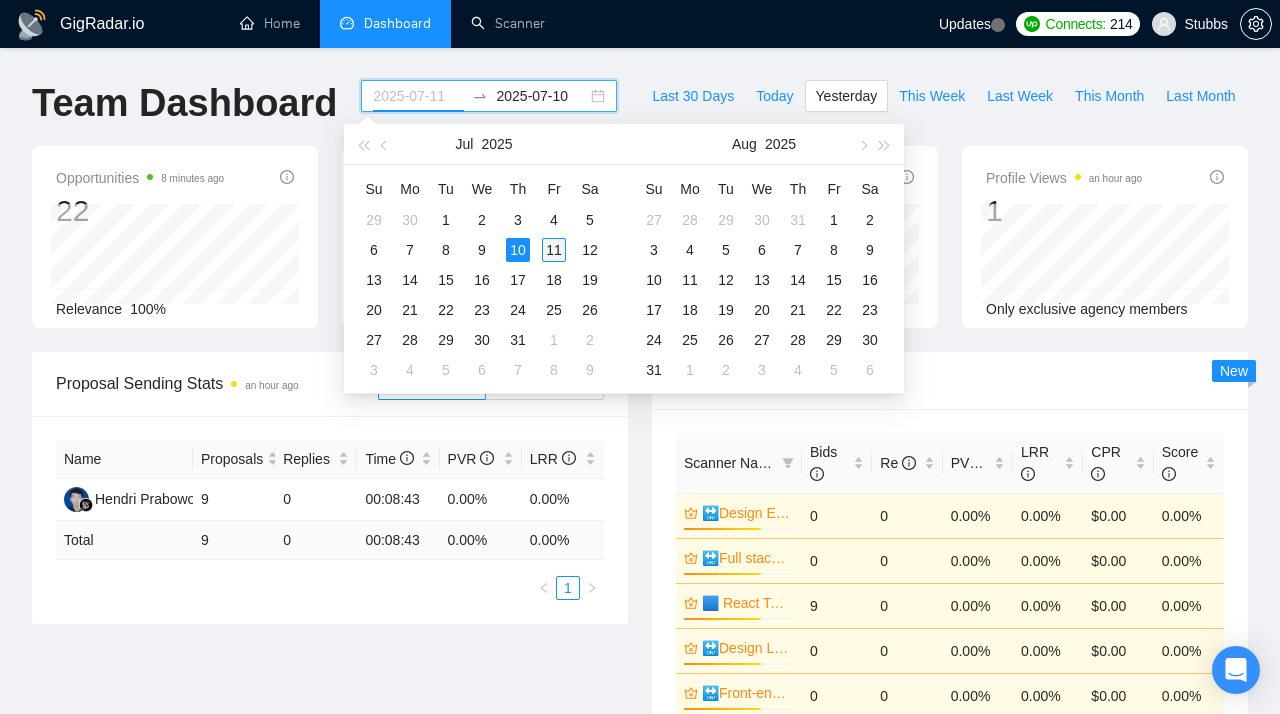 click on "11" at bounding box center [554, 250] 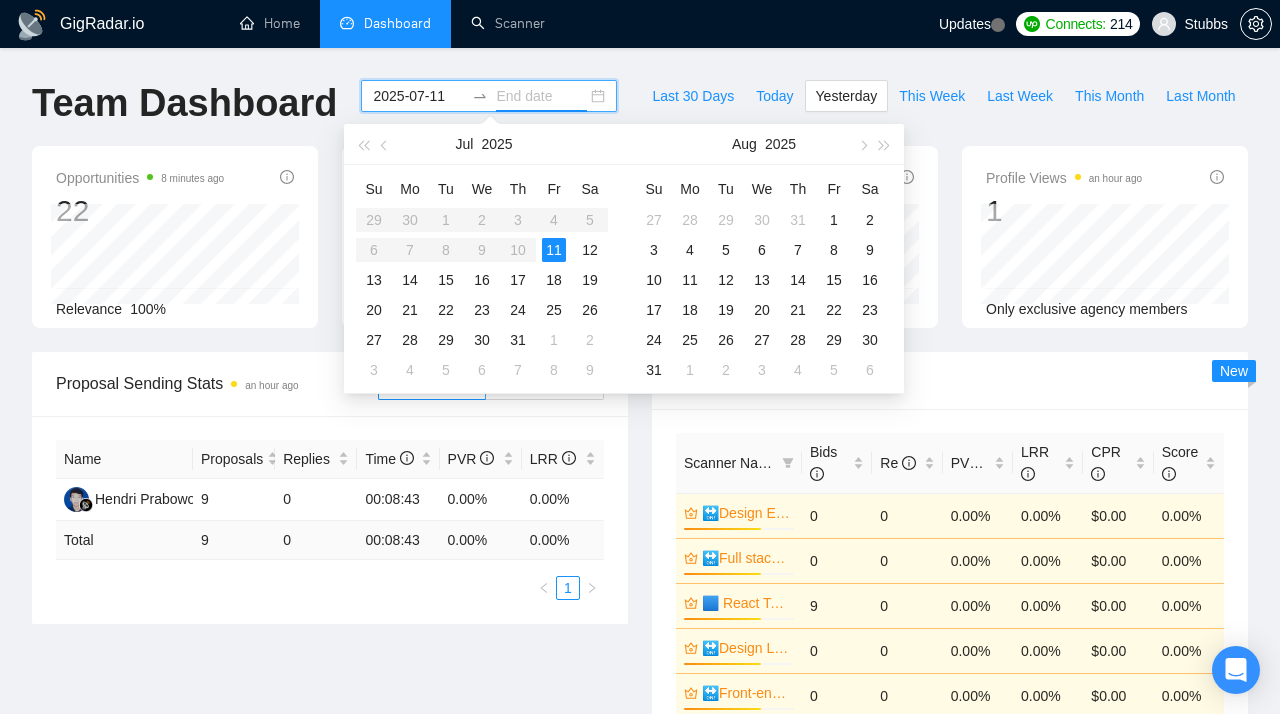 click on "11" at bounding box center (554, 250) 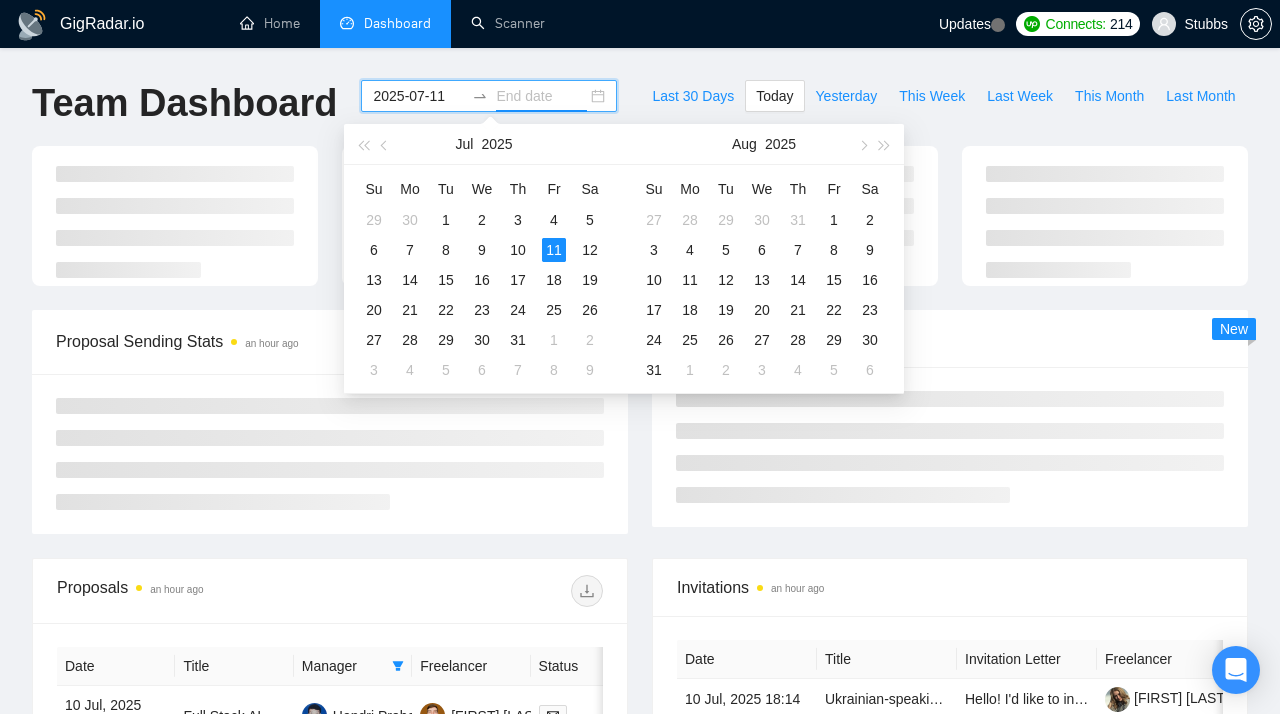 type on "2025-07-11" 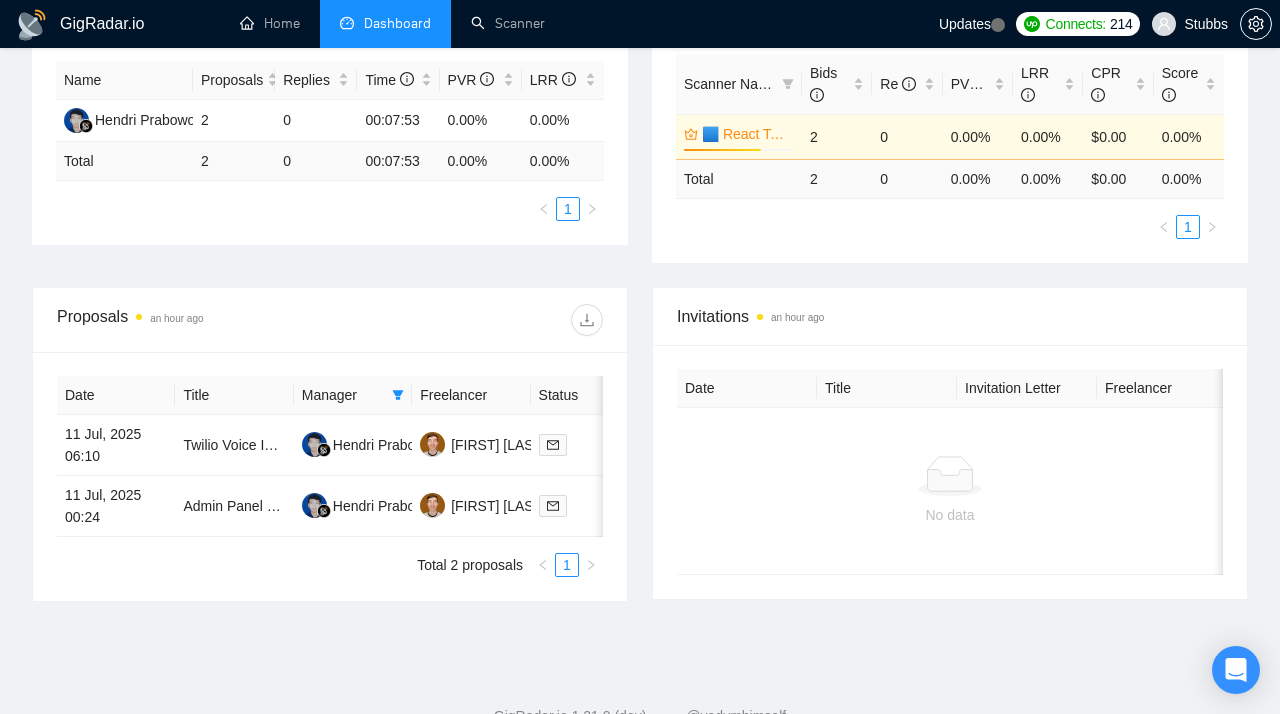 scroll, scrollTop: 362, scrollLeft: 0, axis: vertical 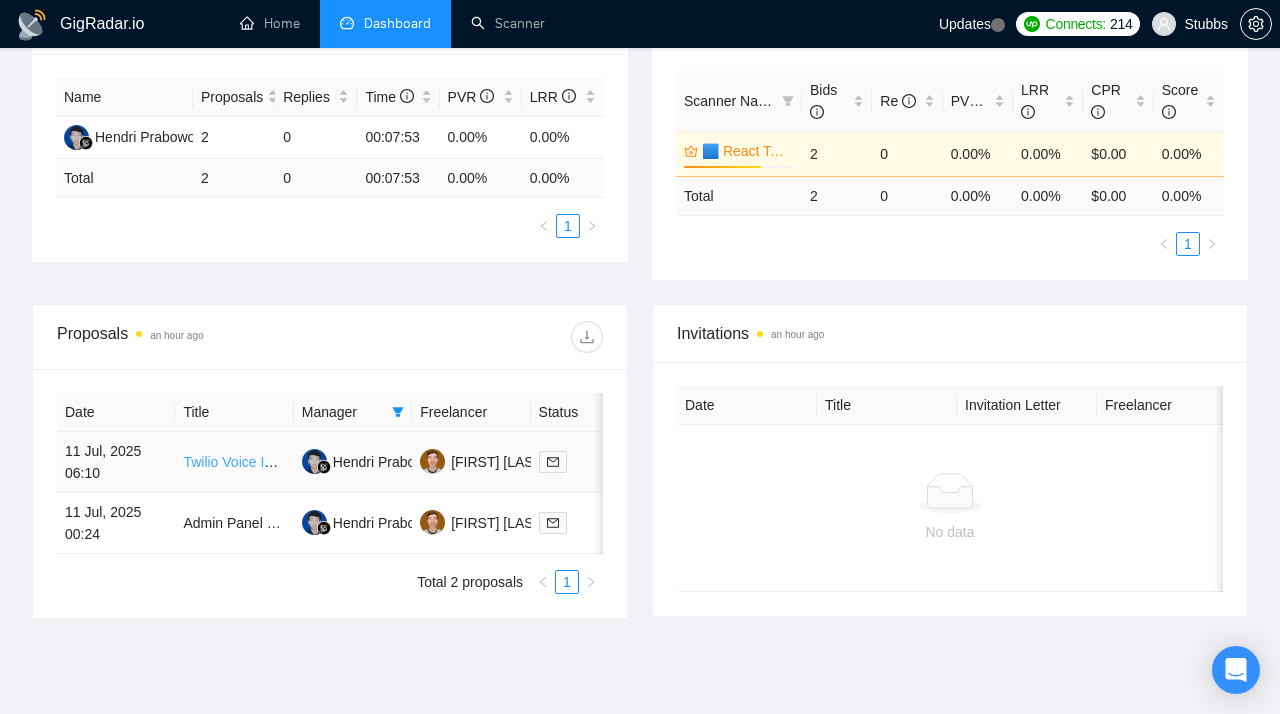 click on "Twilio Voice Integration for AI Receptionist (Emma) – Immediate Start" at bounding box center [397, 462] 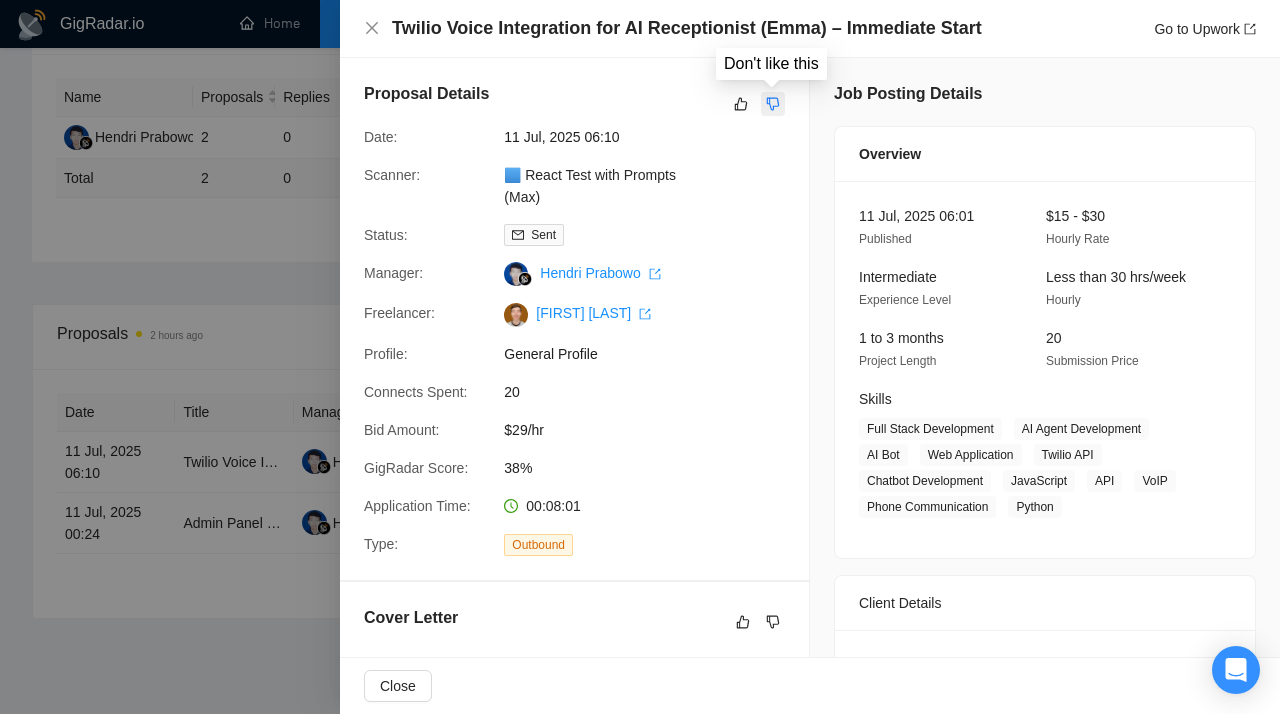 click 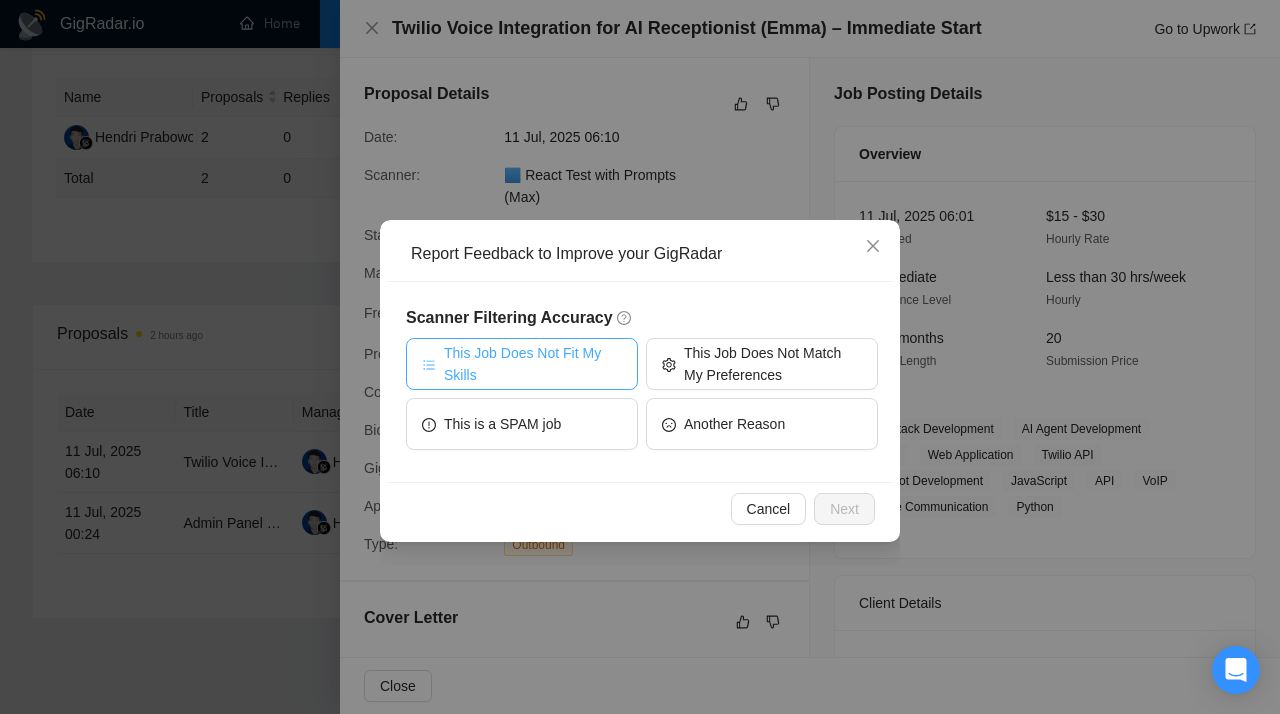 click on "This Job Does Not Fit My Skills" at bounding box center [533, 364] 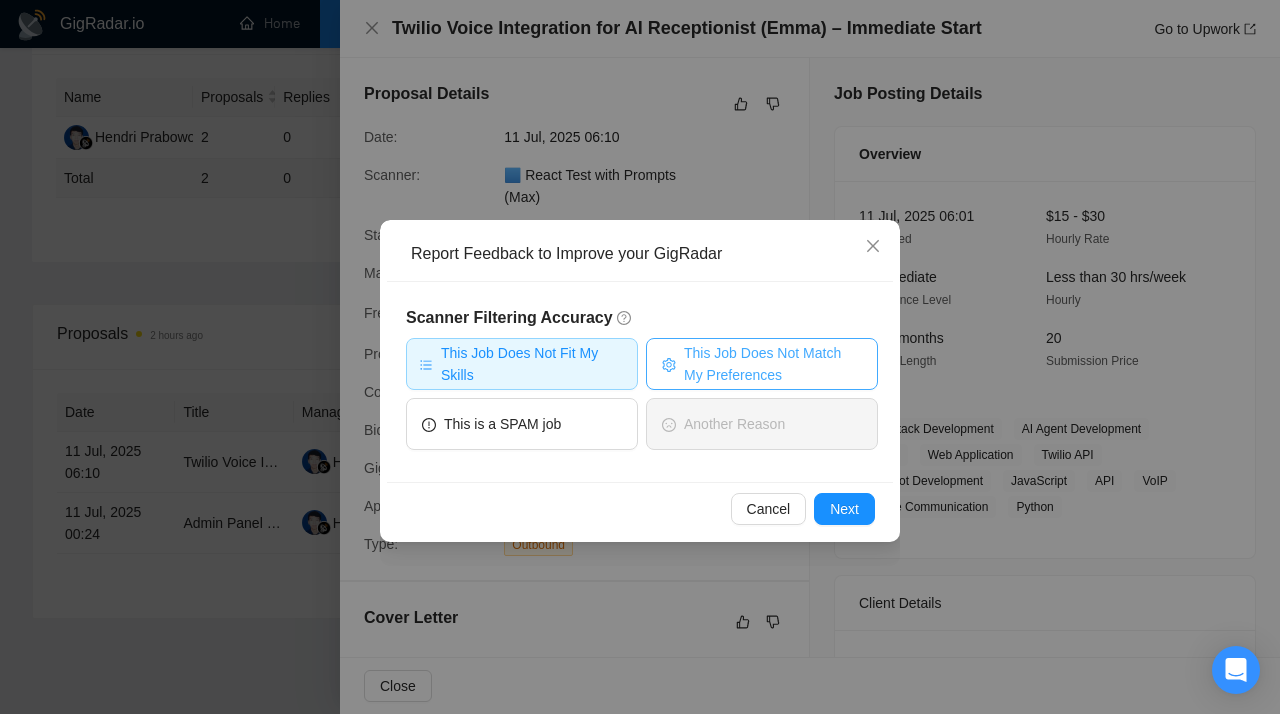 click on "This Job Does Not Match My Preferences" at bounding box center [773, 364] 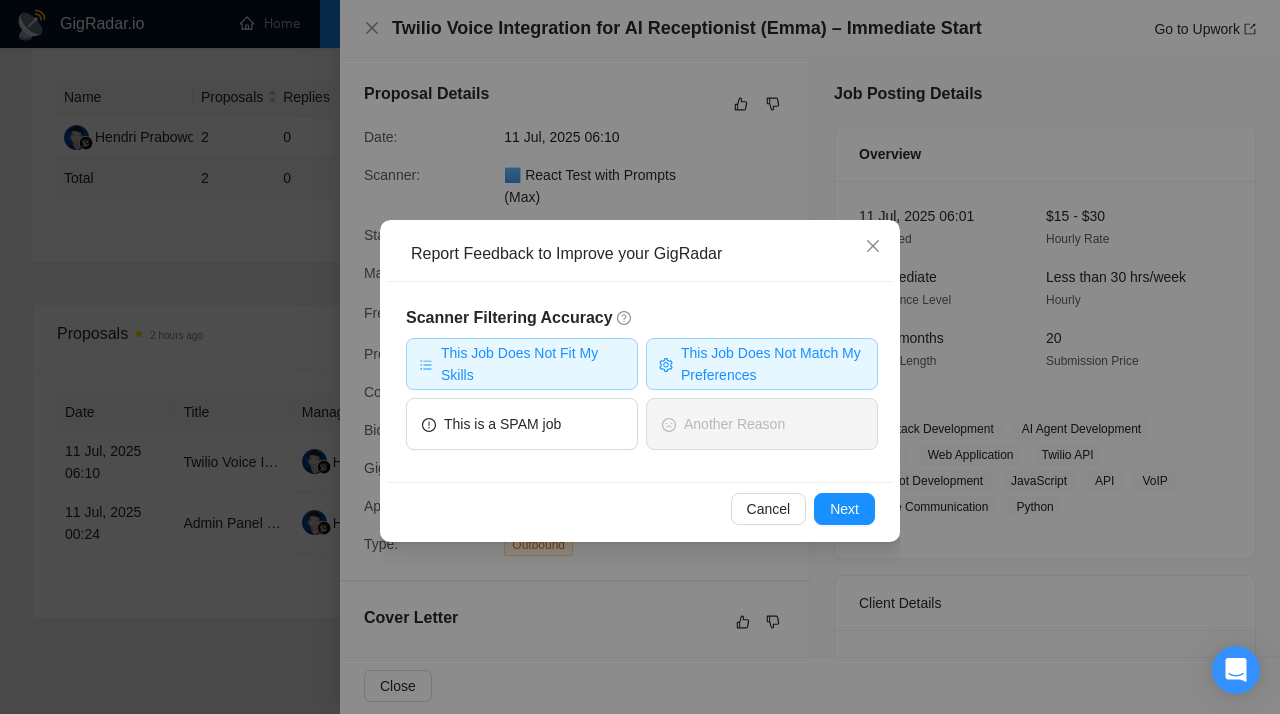 click on "This Job Does Not Fit My Skills" at bounding box center [533, 364] 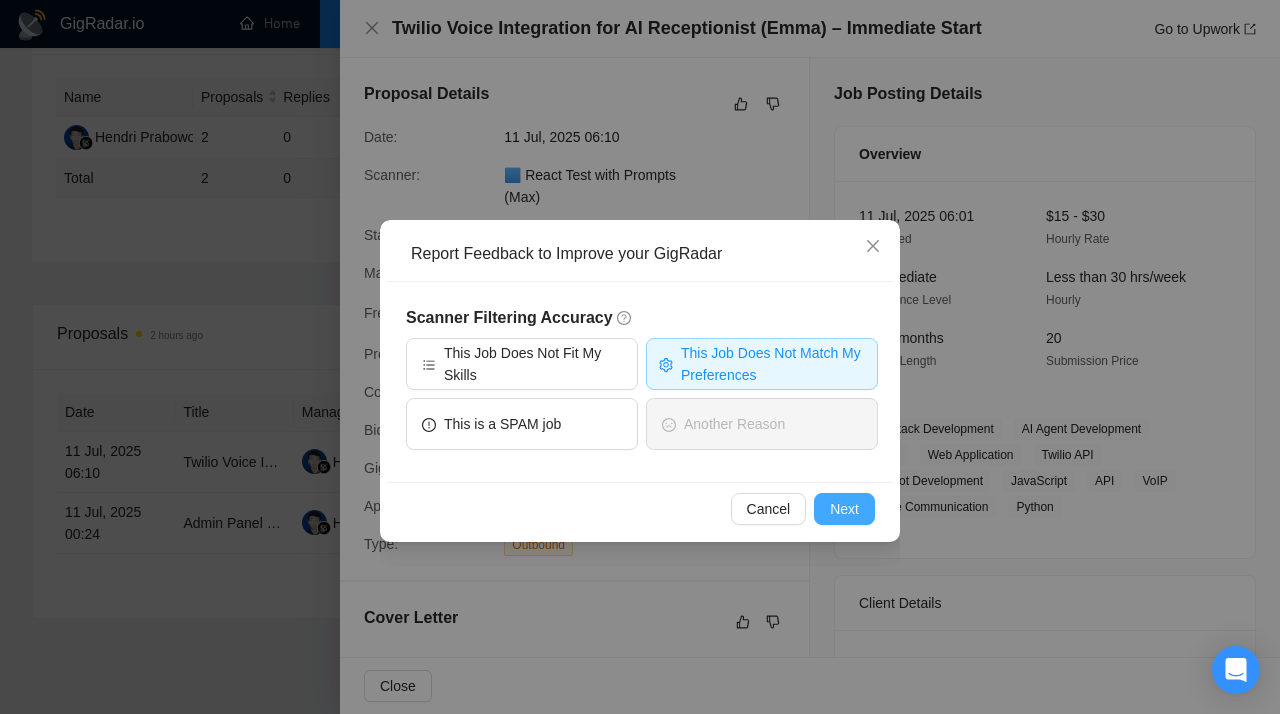 click on "Next" at bounding box center (844, 509) 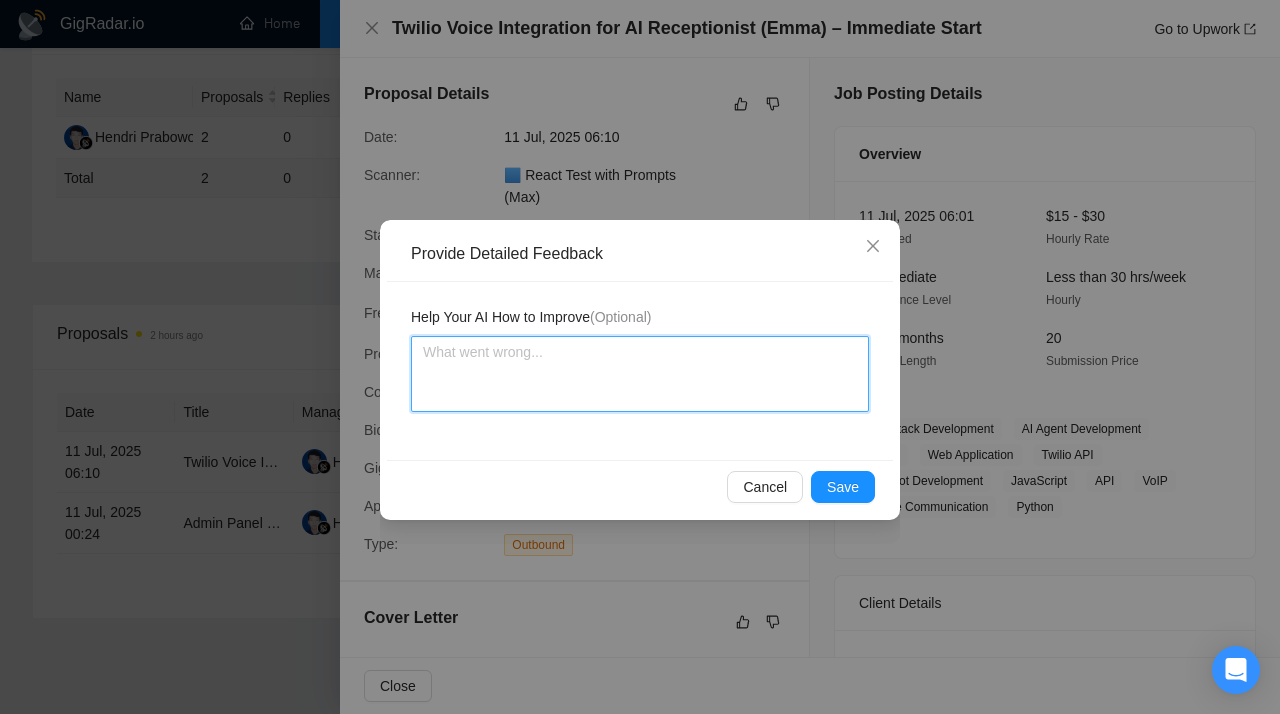 click at bounding box center [640, 374] 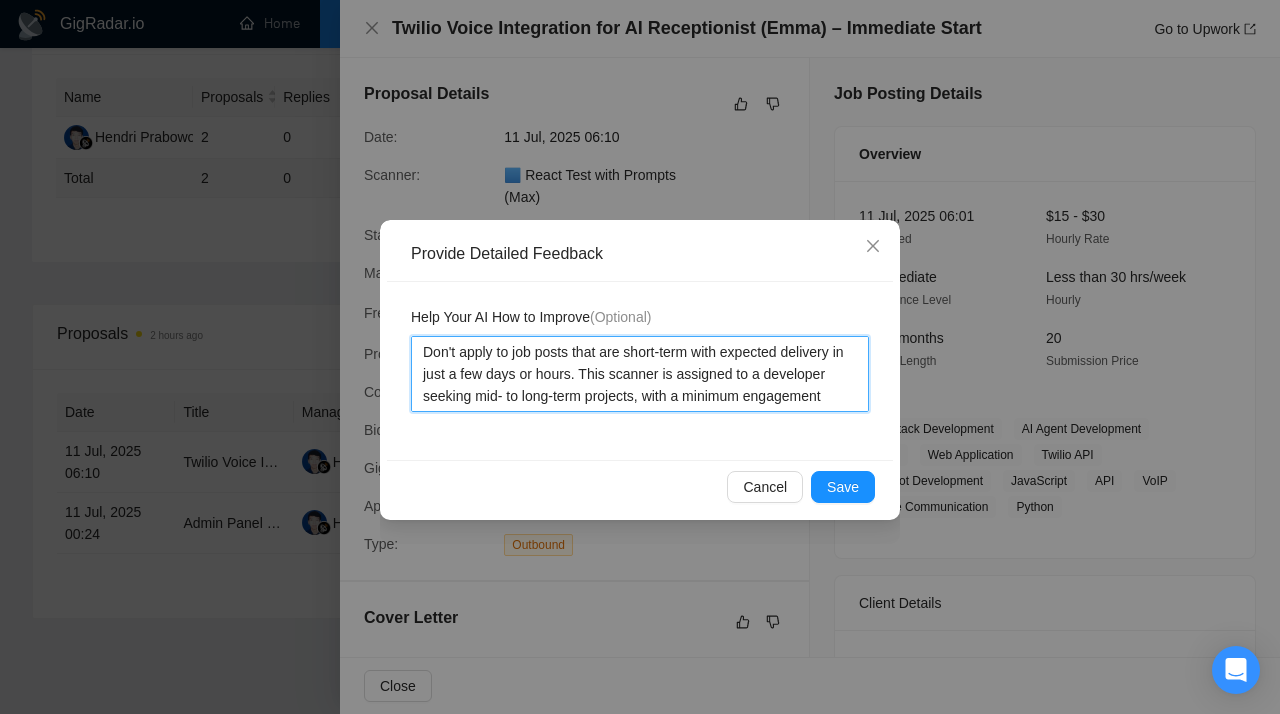 type 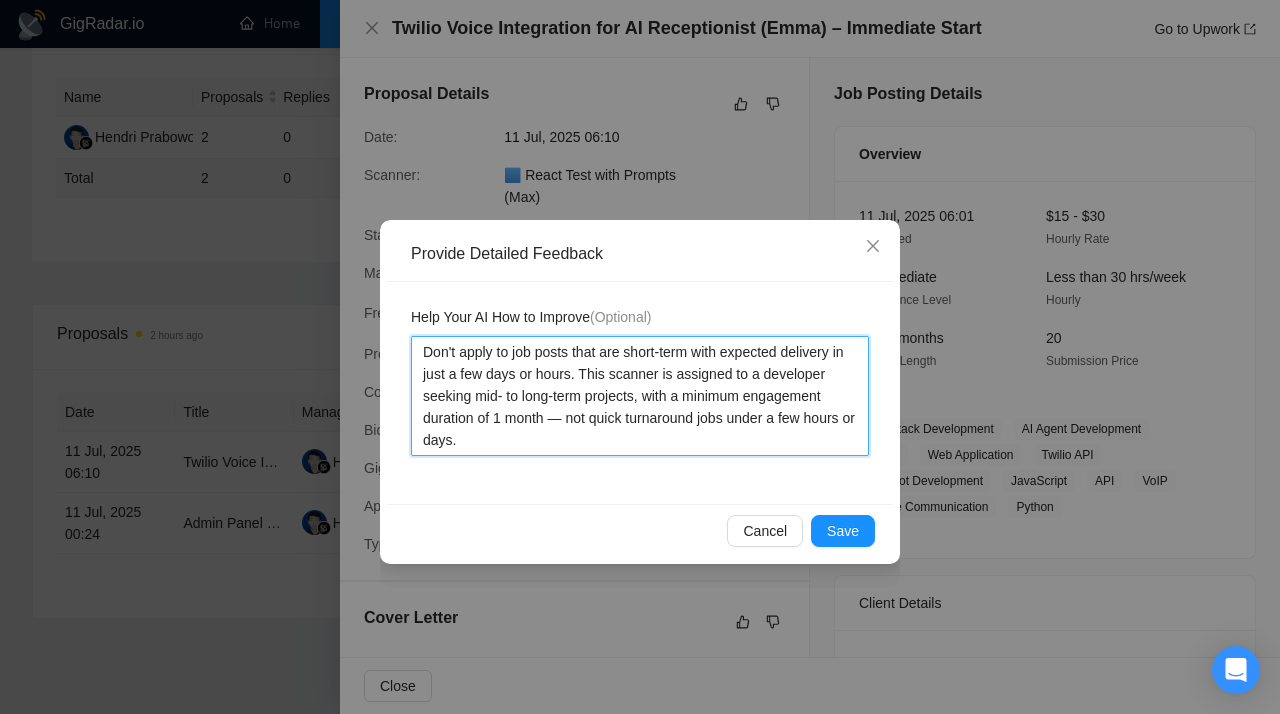 type on "Don't apply to job posts that are short-term with expected delivery in just a few days or hours. This scanner is assigned to a developer seeking mid- to long-term projects, with a minimum engagement duration of 1 month — not quick turnaround jobs under a few hours or days." 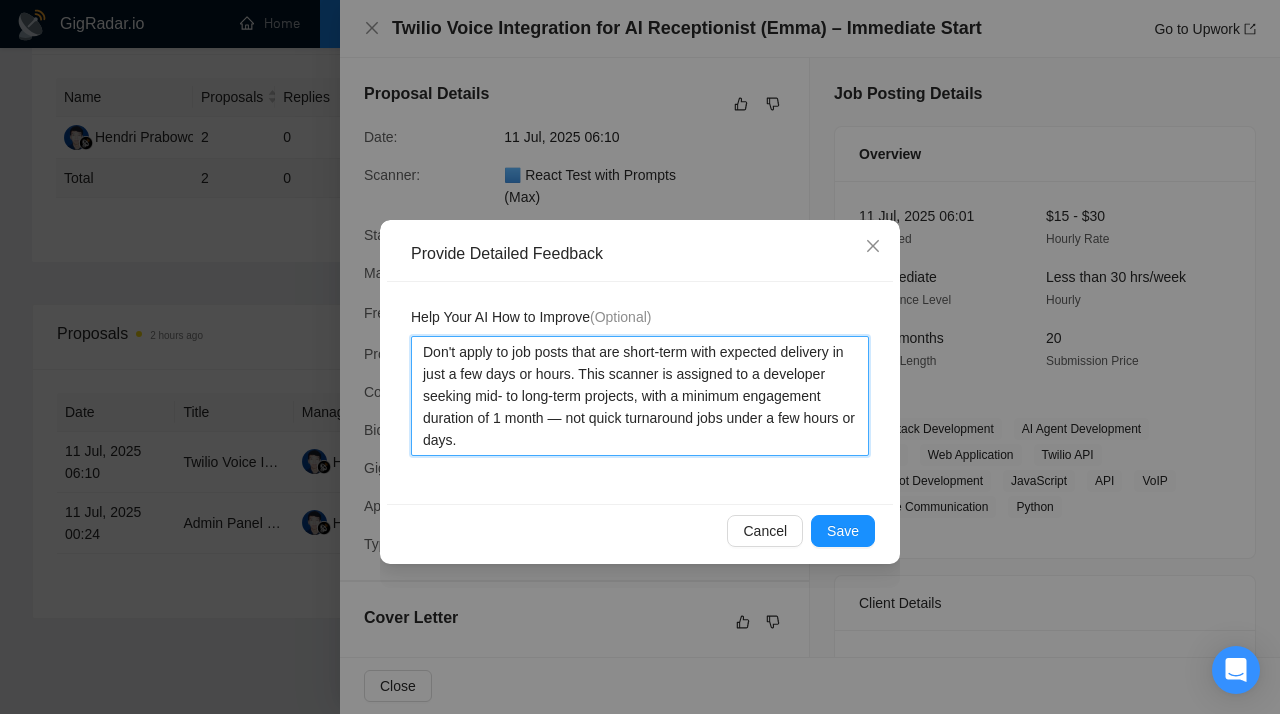 drag, startPoint x: 500, startPoint y: 441, endPoint x: 391, endPoint y: 325, distance: 159.17601 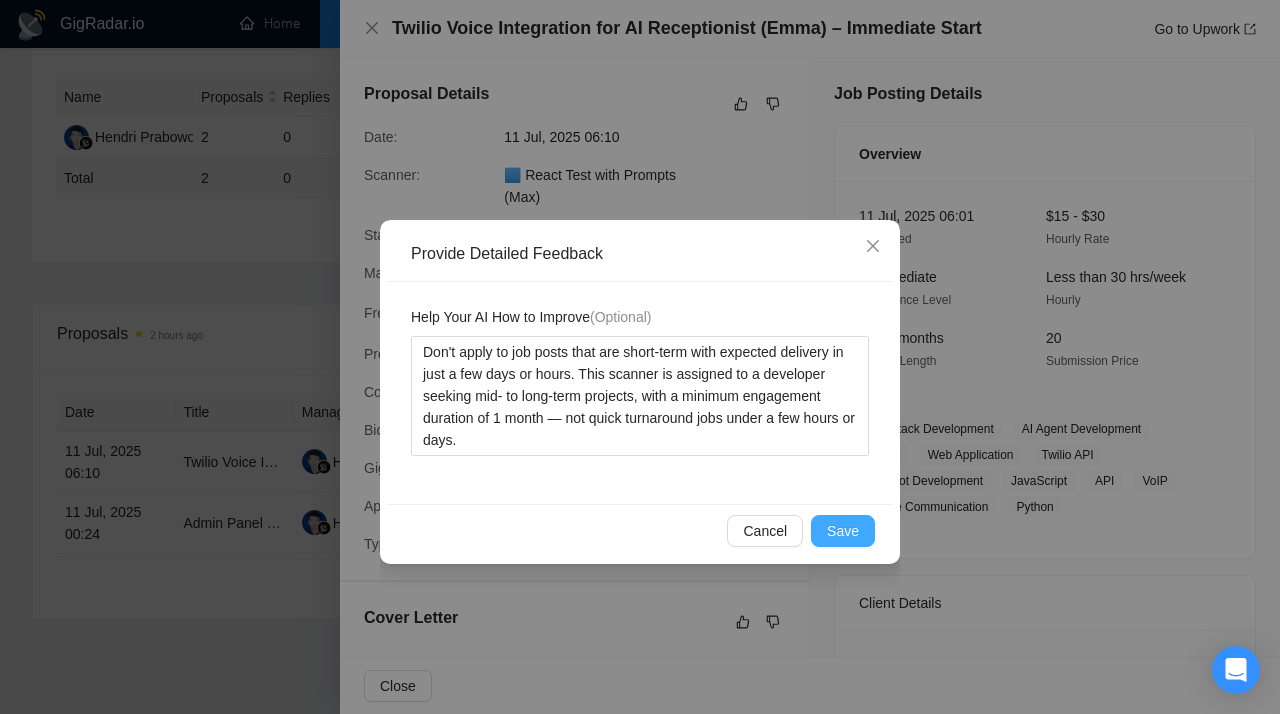 click on "Save" at bounding box center (843, 531) 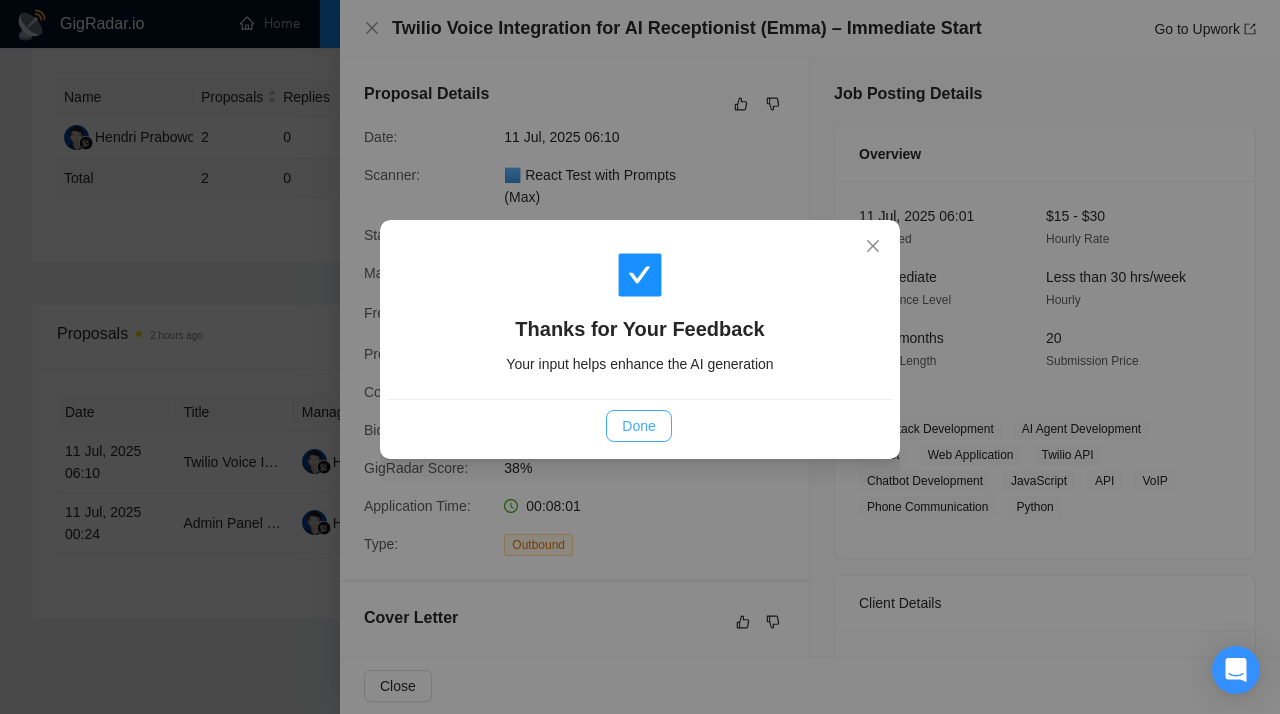 click on "Done" at bounding box center (638, 426) 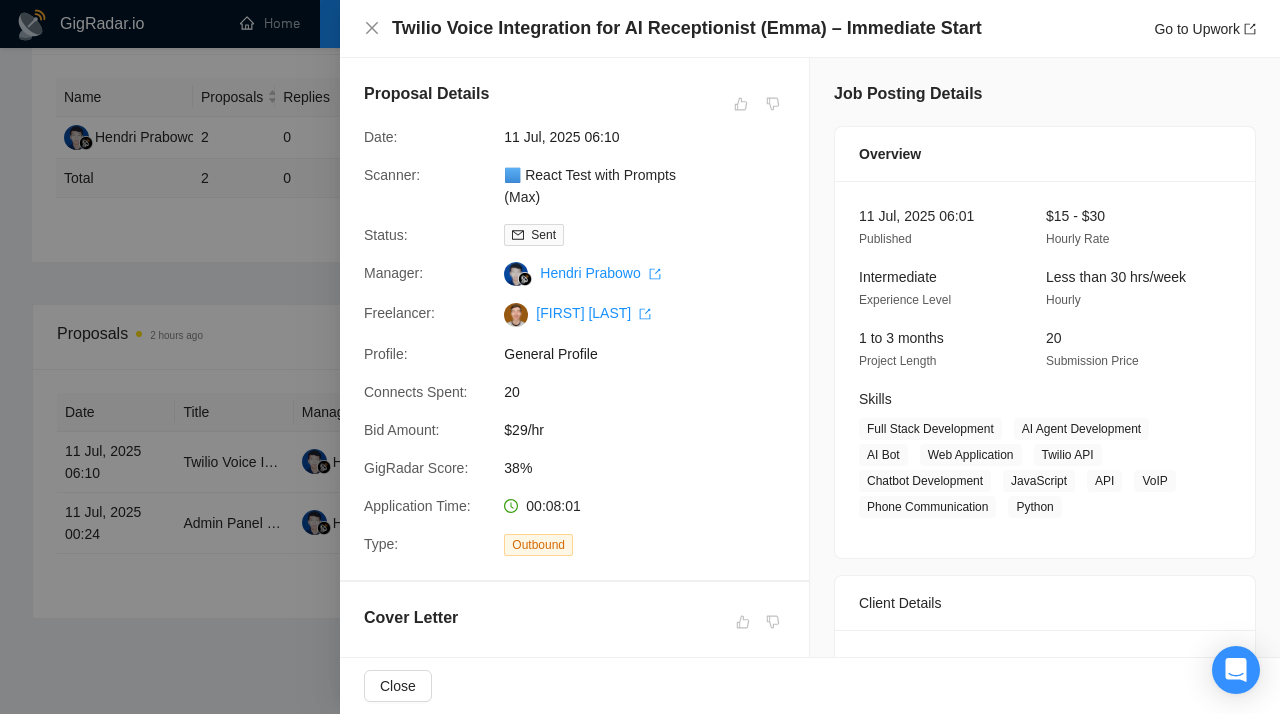 click at bounding box center (640, 357) 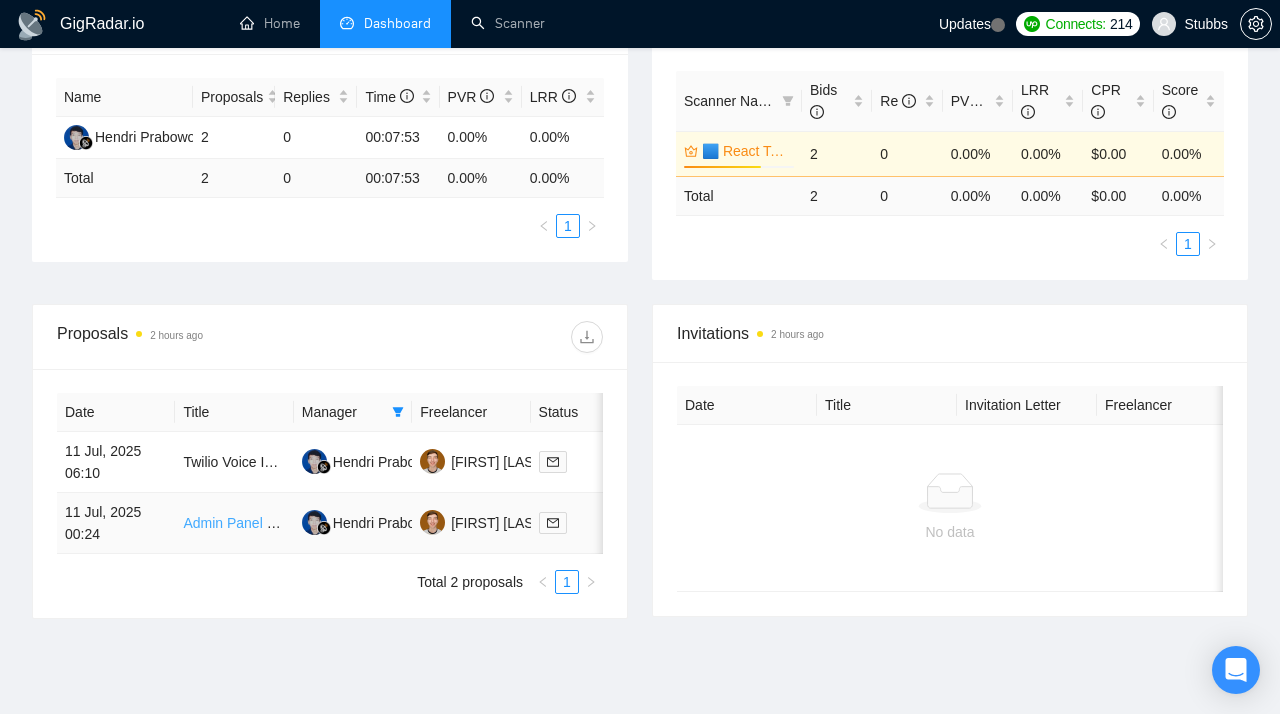 click on "Admin Panel Editing Interfaces" at bounding box center (278, 523) 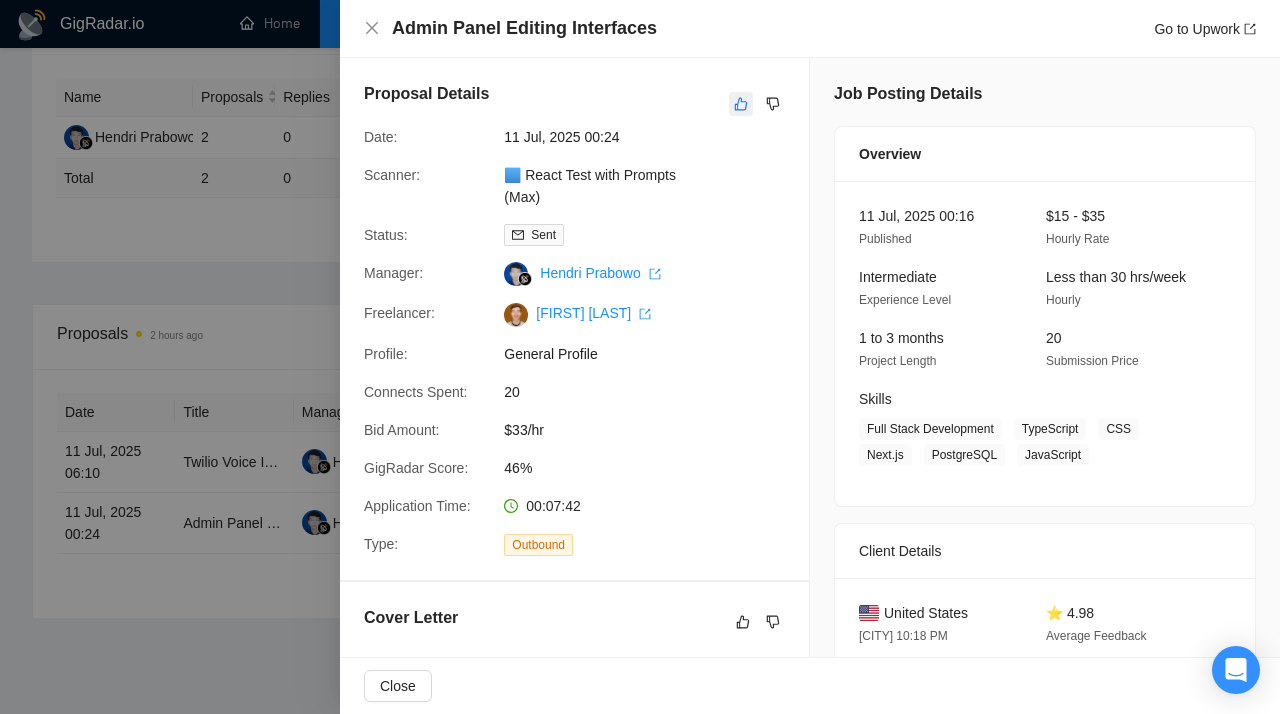 click at bounding box center [741, 104] 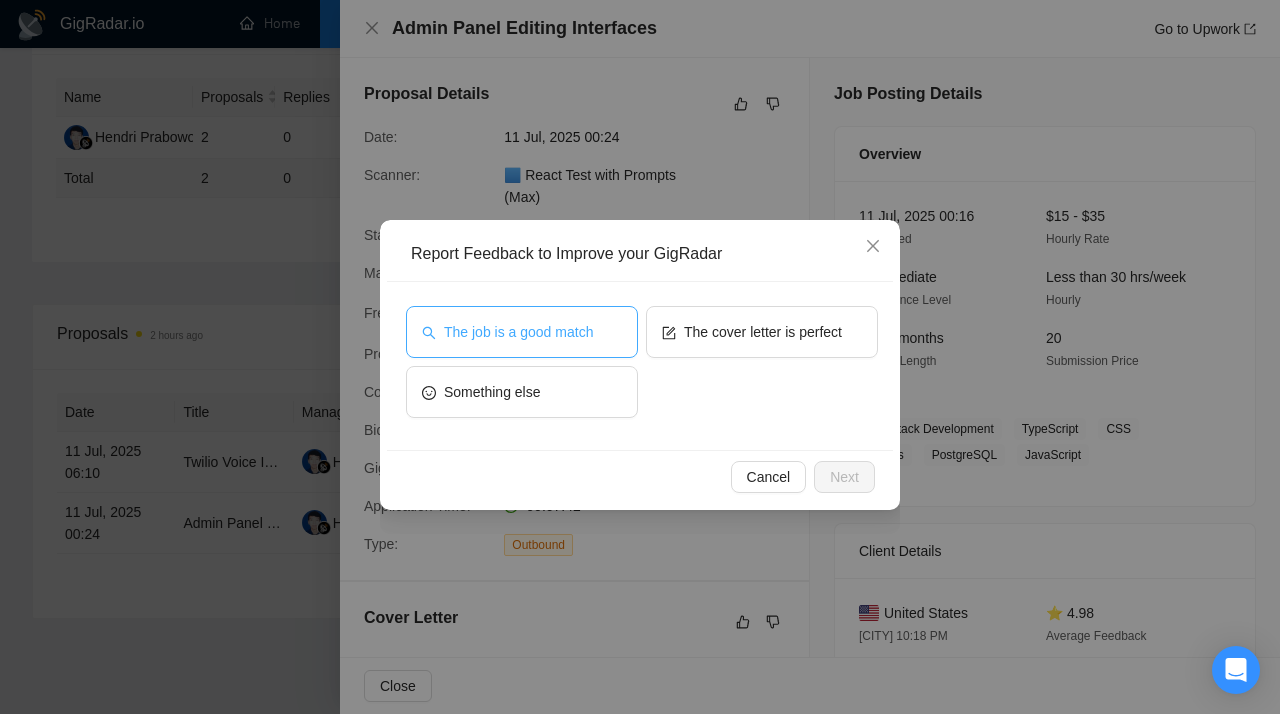 click on "The job is a good match" at bounding box center (518, 332) 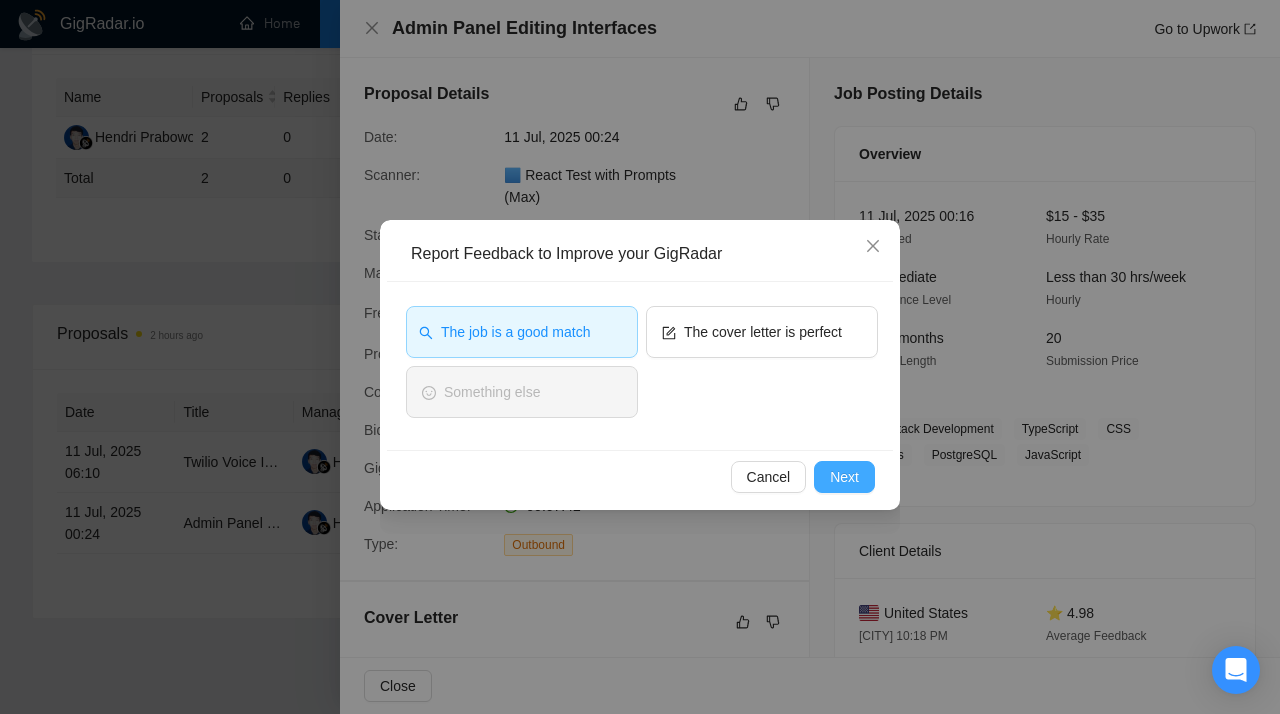 click on "Next" at bounding box center [844, 477] 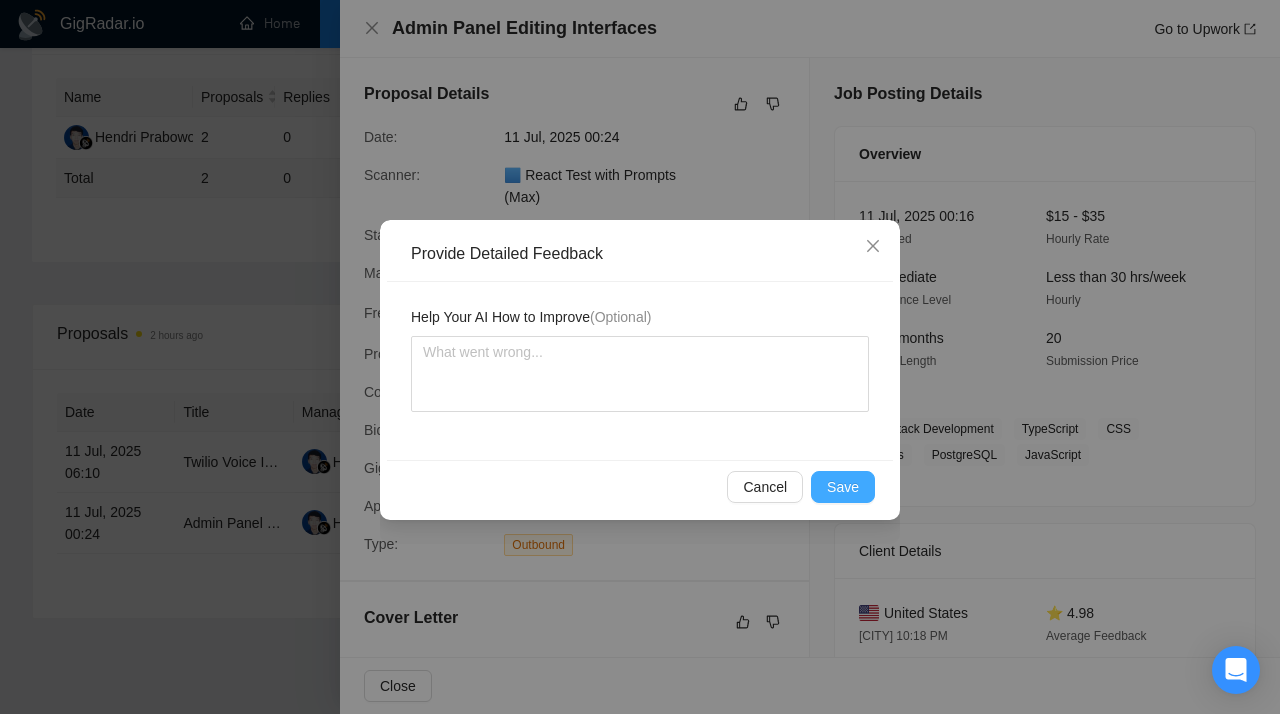 click on "Save" at bounding box center (843, 487) 